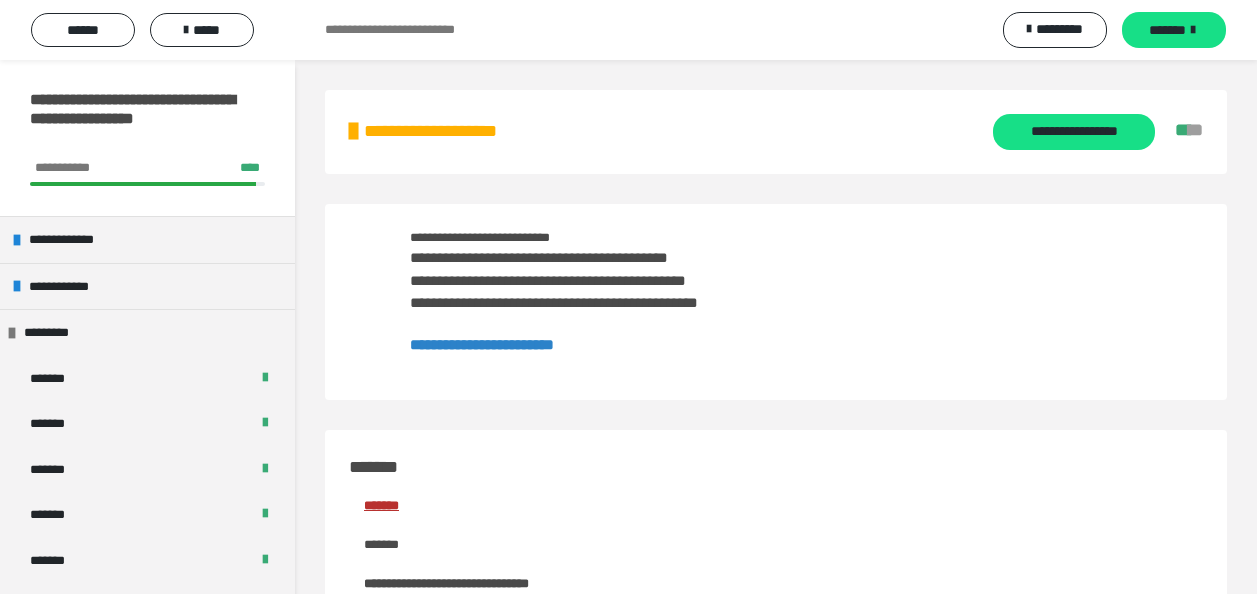 scroll, scrollTop: 3363, scrollLeft: 0, axis: vertical 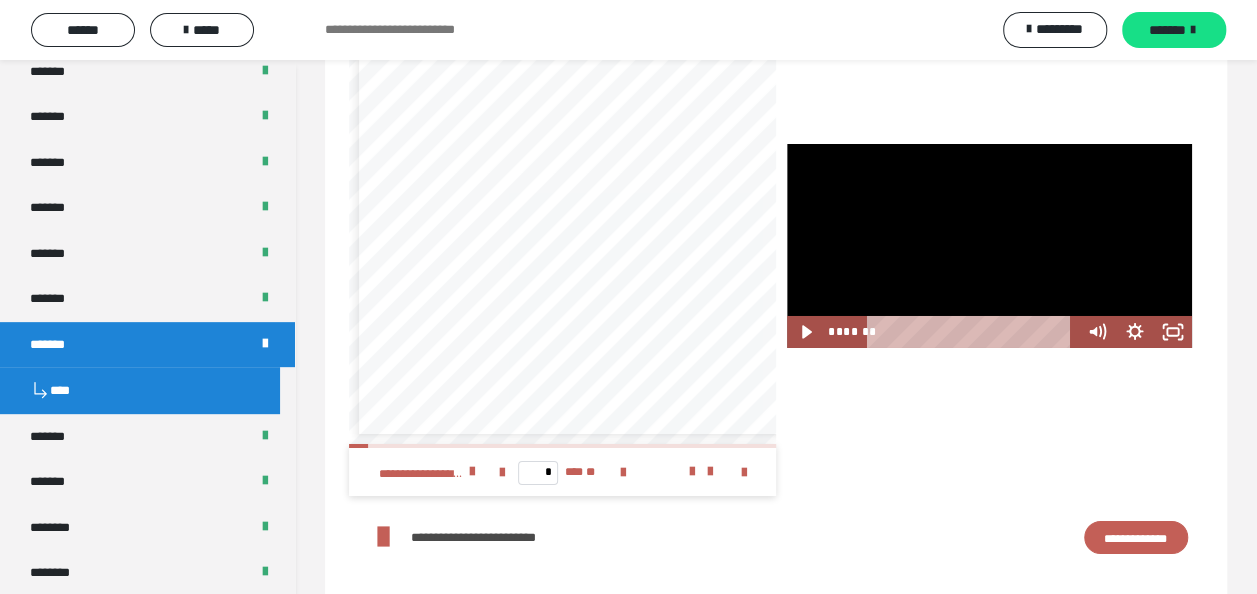 click on "*******" at bounding box center (147, 299) 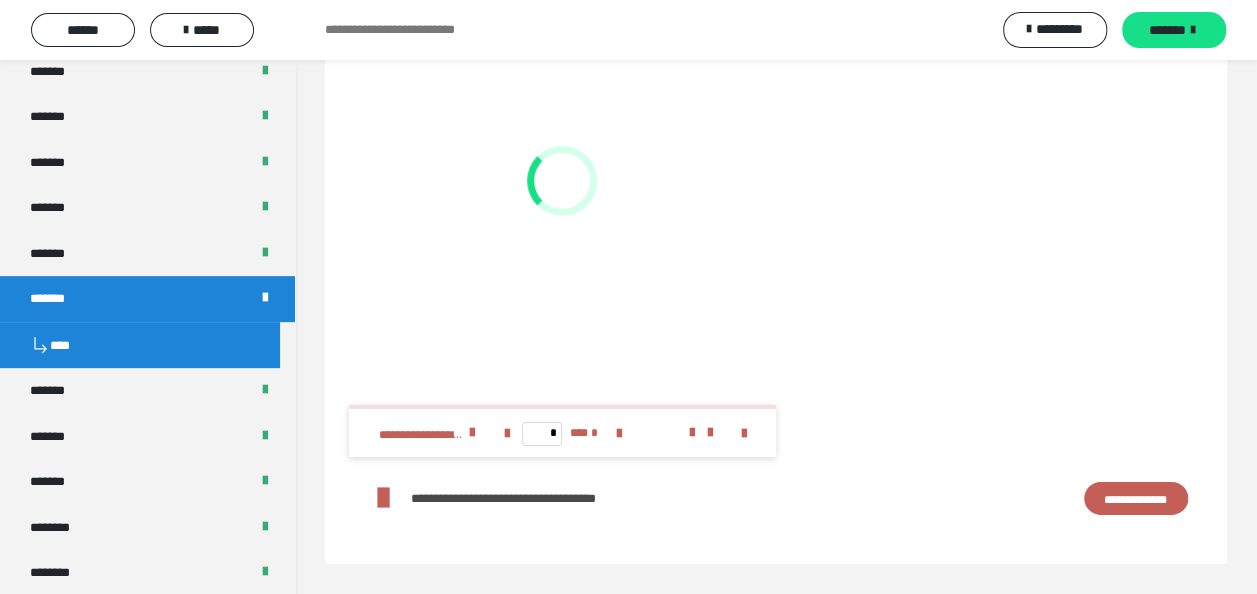 scroll, scrollTop: 2628, scrollLeft: 0, axis: vertical 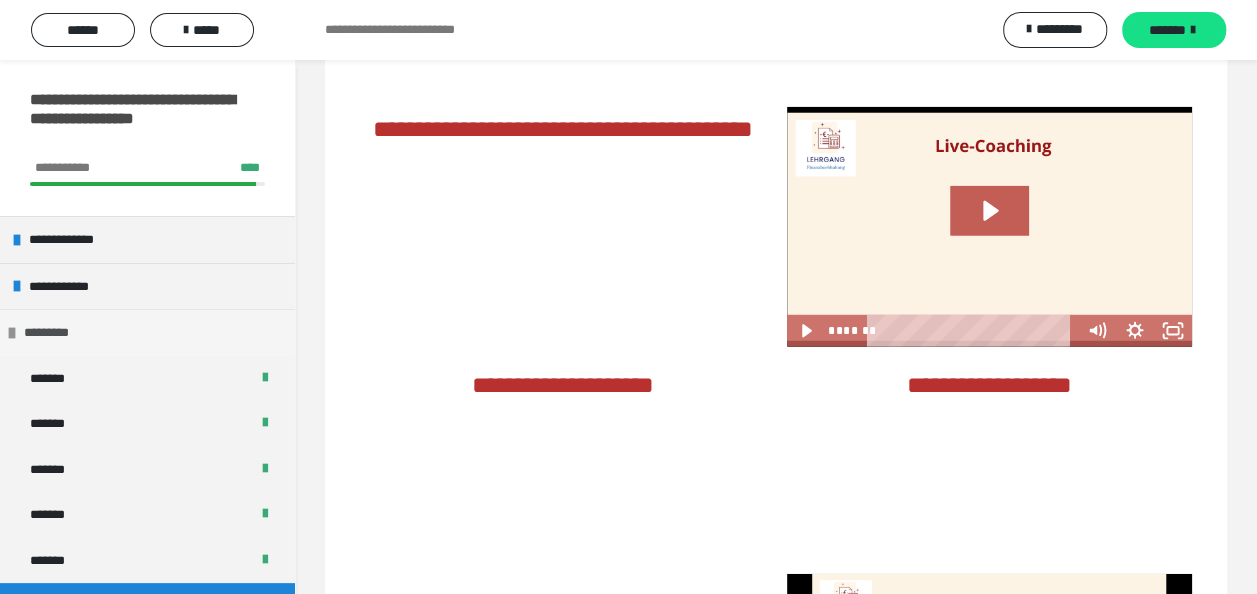 click at bounding box center [12, 333] 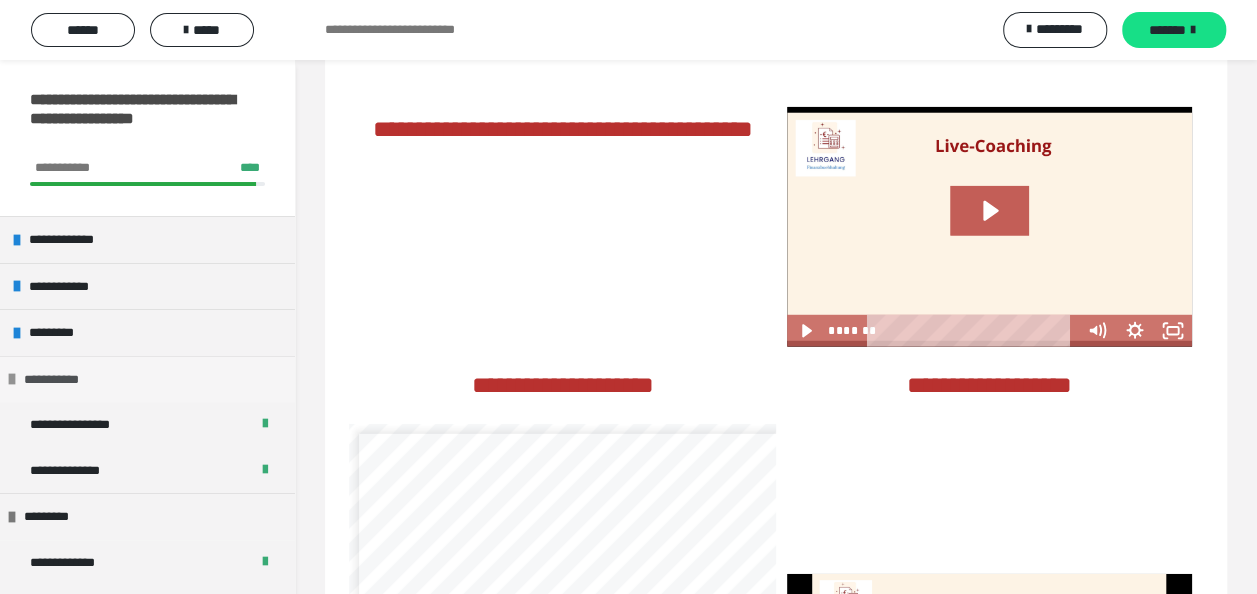 click at bounding box center (12, 379) 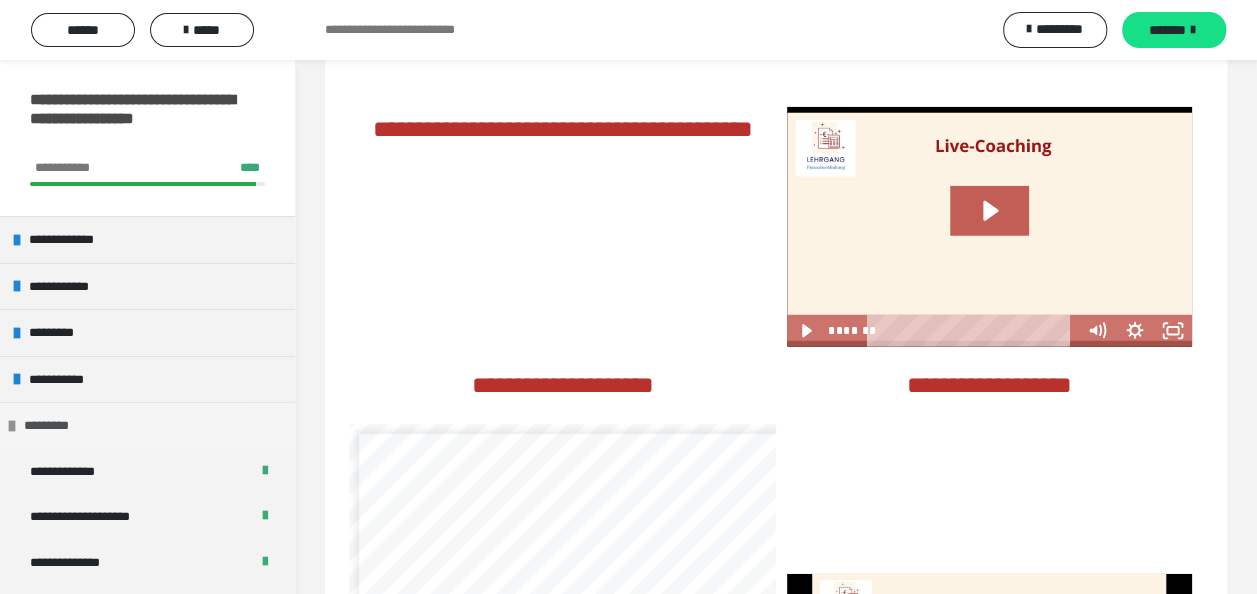 click at bounding box center (12, 426) 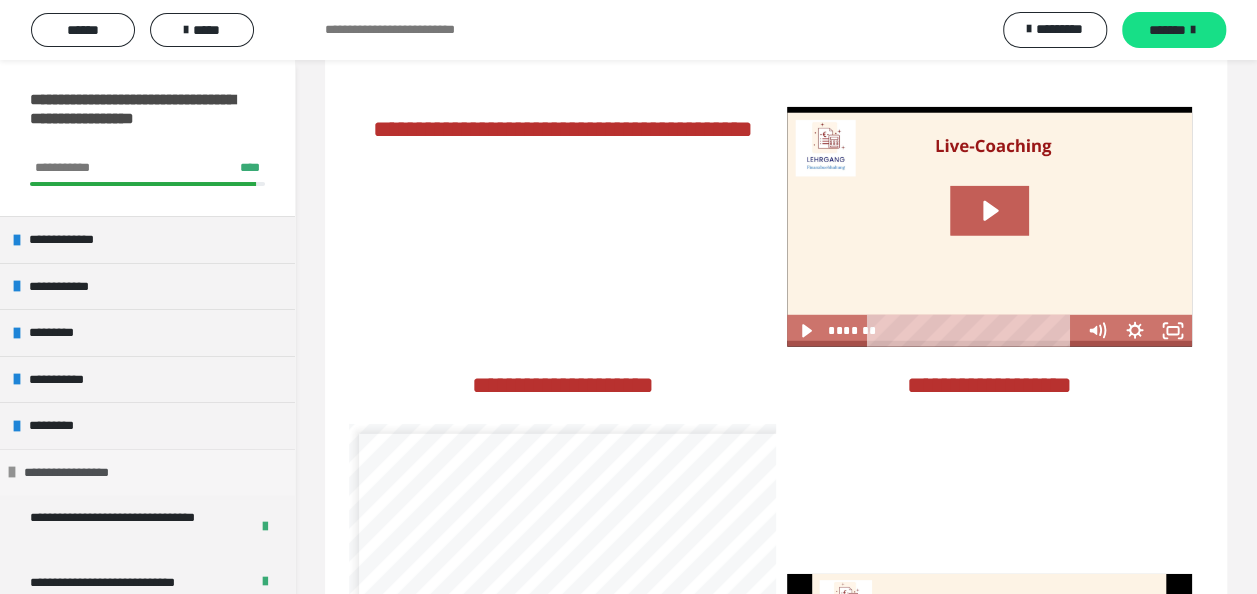 click at bounding box center [12, 472] 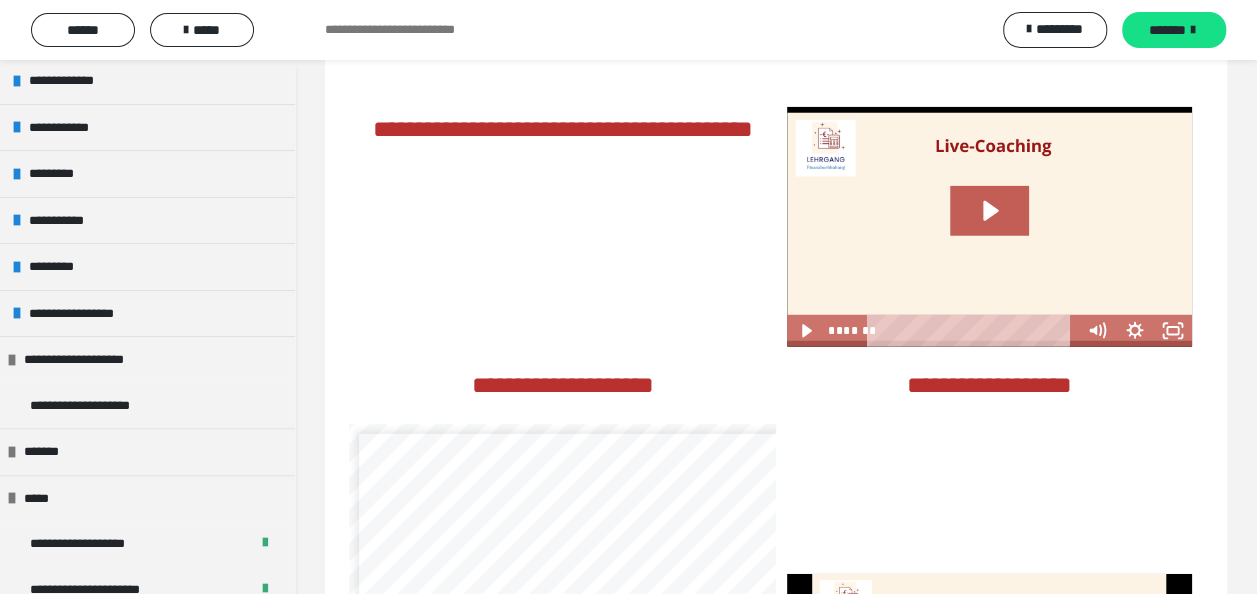 scroll, scrollTop: 184, scrollLeft: 0, axis: vertical 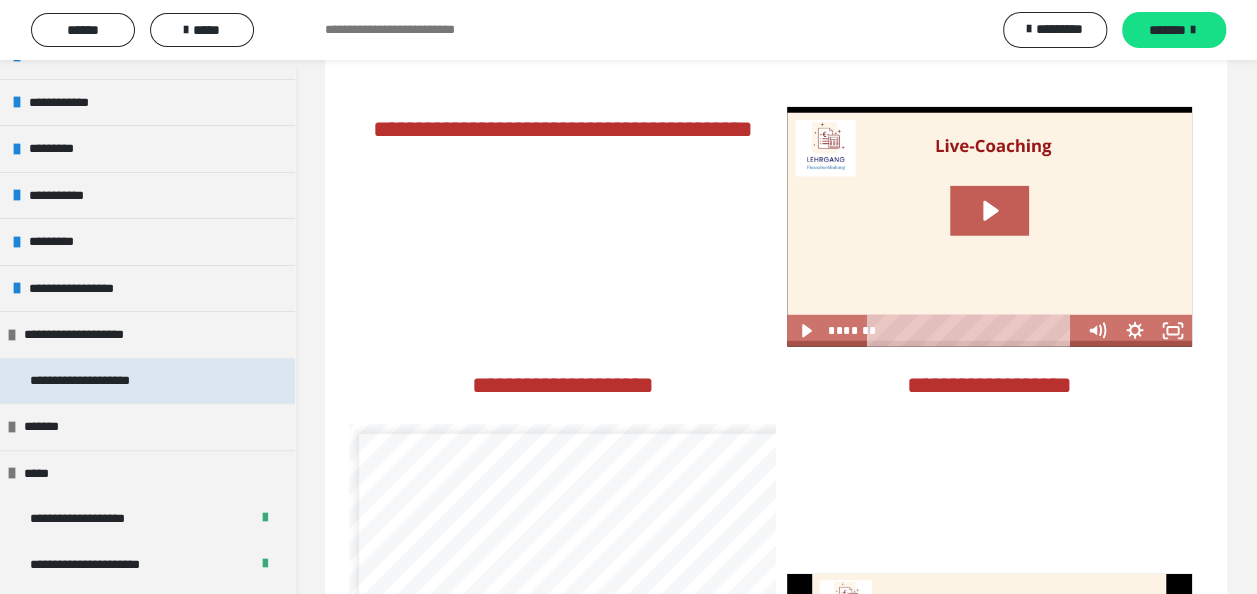 click on "**********" at bounding box center [102, 381] 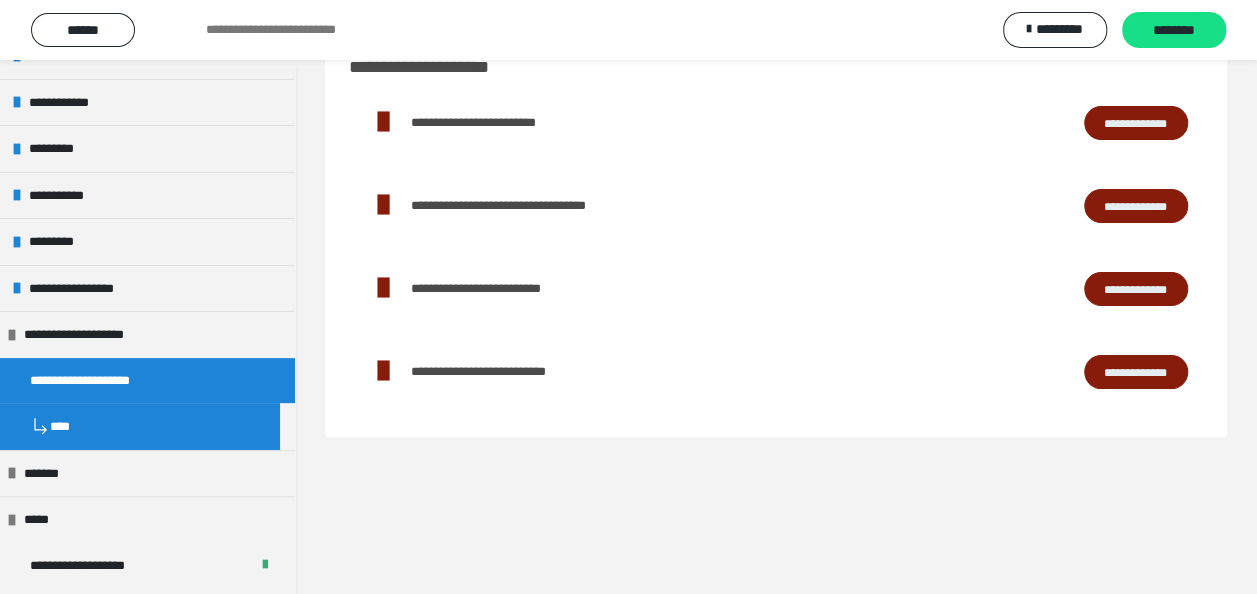 scroll, scrollTop: 60, scrollLeft: 0, axis: vertical 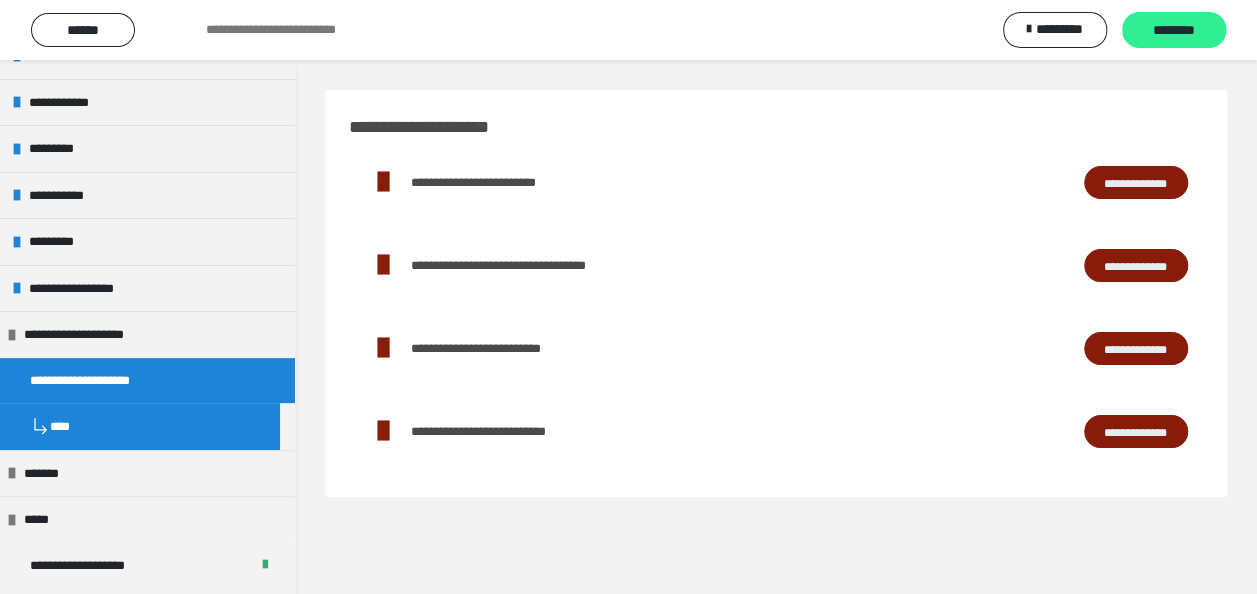 click on "********" at bounding box center [1174, 31] 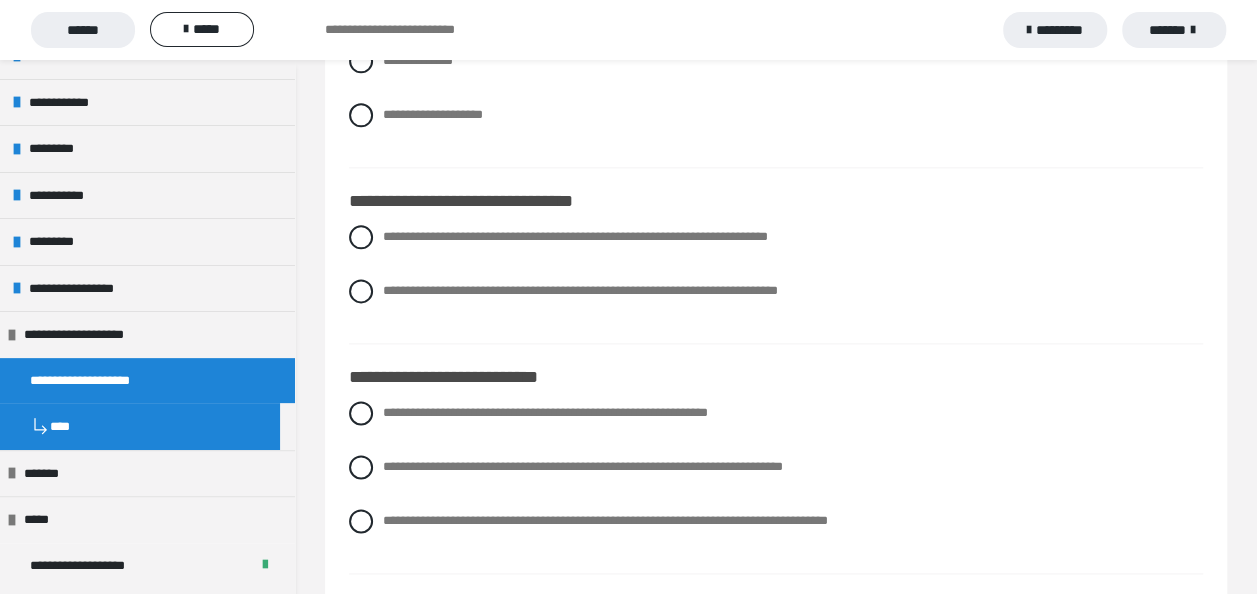 scroll, scrollTop: 8806, scrollLeft: 0, axis: vertical 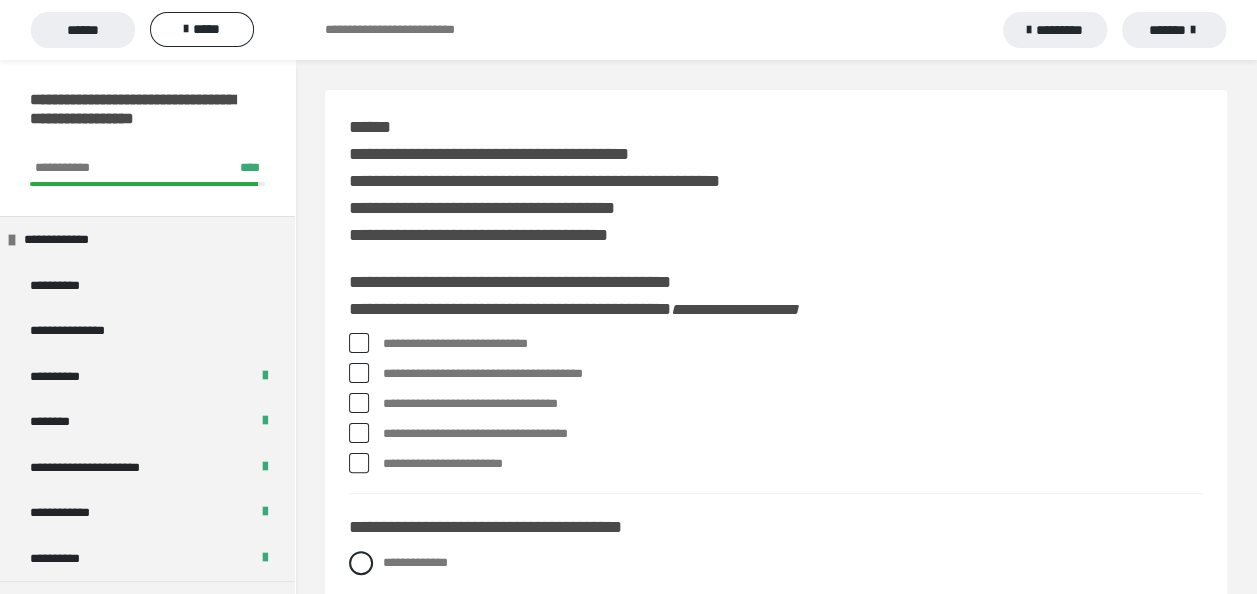 click at bounding box center [359, 343] 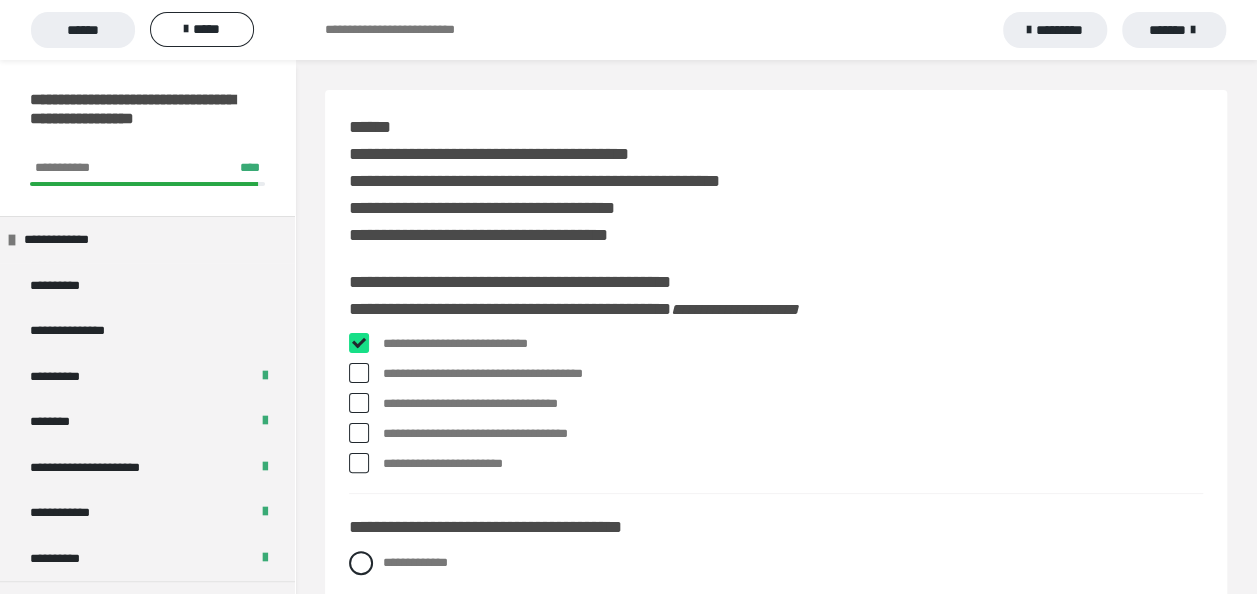checkbox on "****" 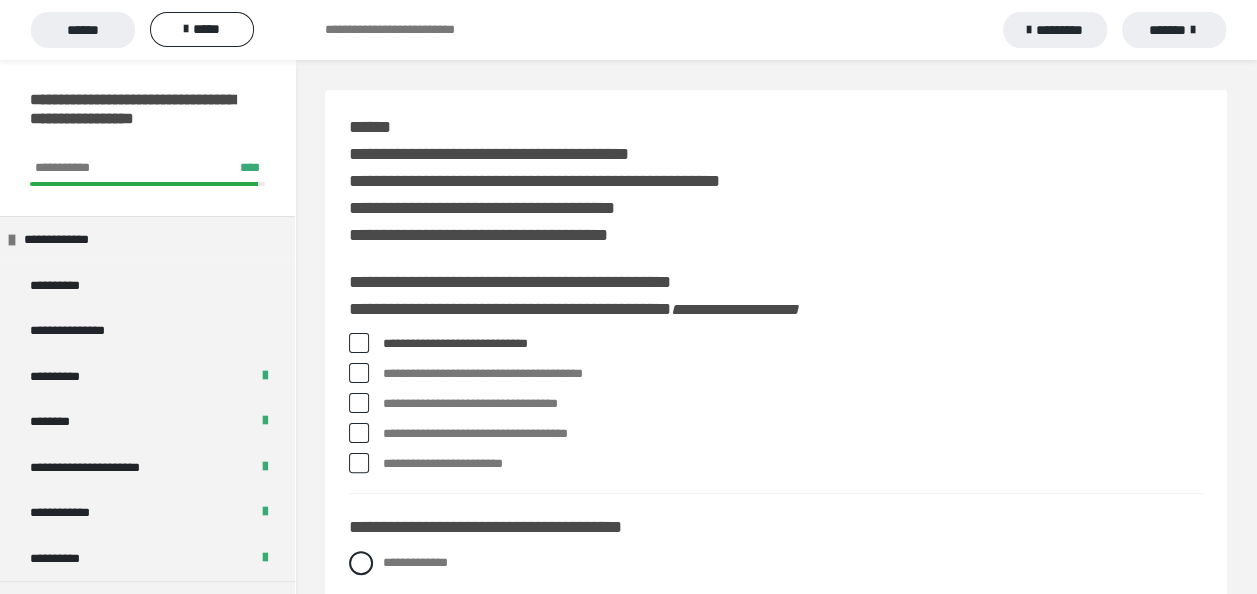 click at bounding box center [359, 433] 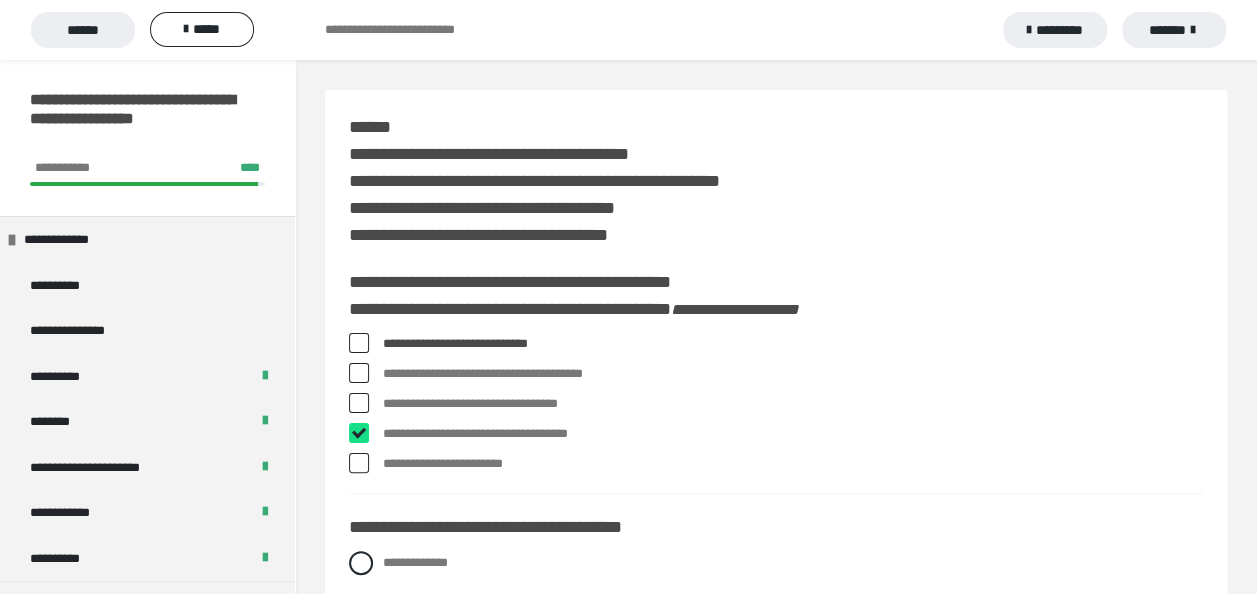 checkbox on "****" 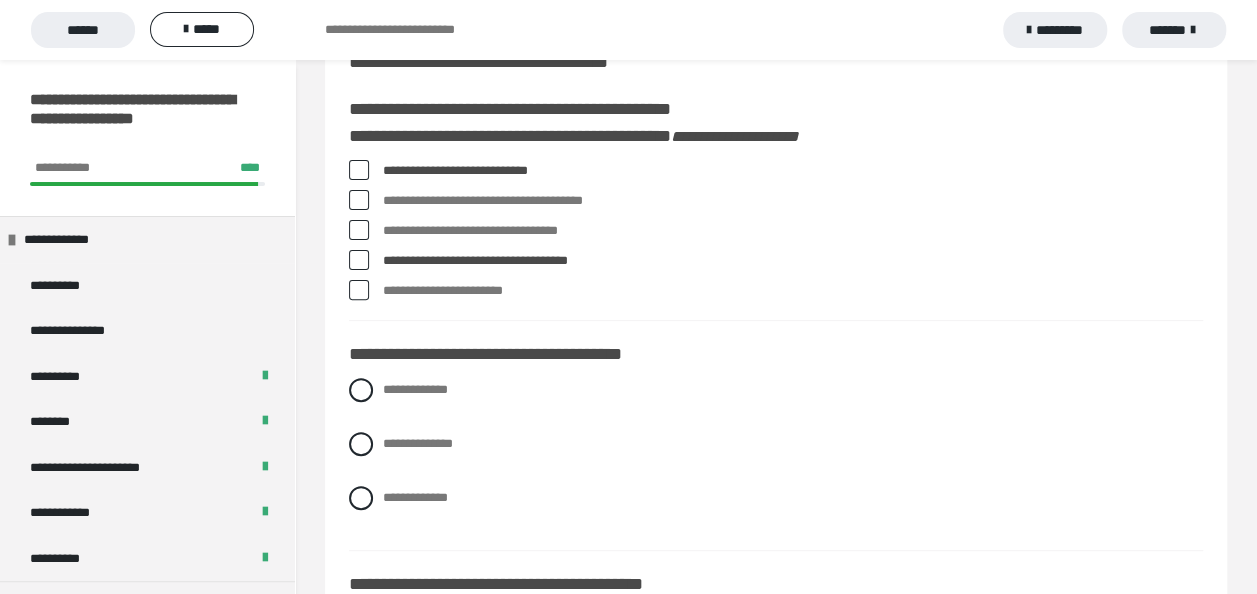 scroll, scrollTop: 186, scrollLeft: 0, axis: vertical 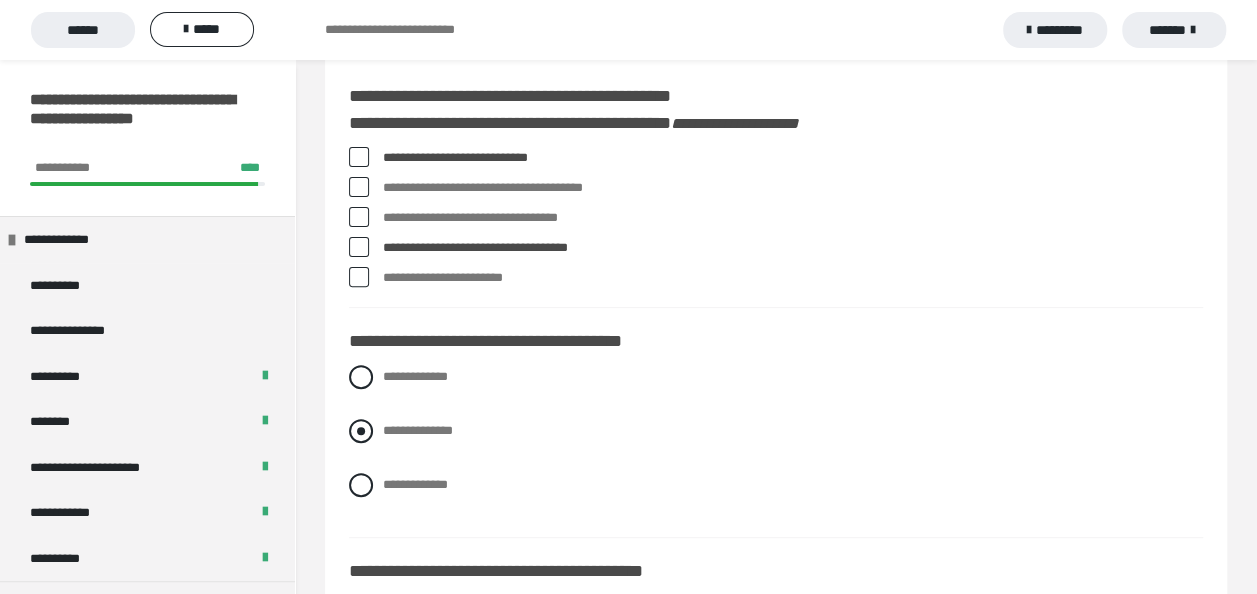 click at bounding box center (361, 431) 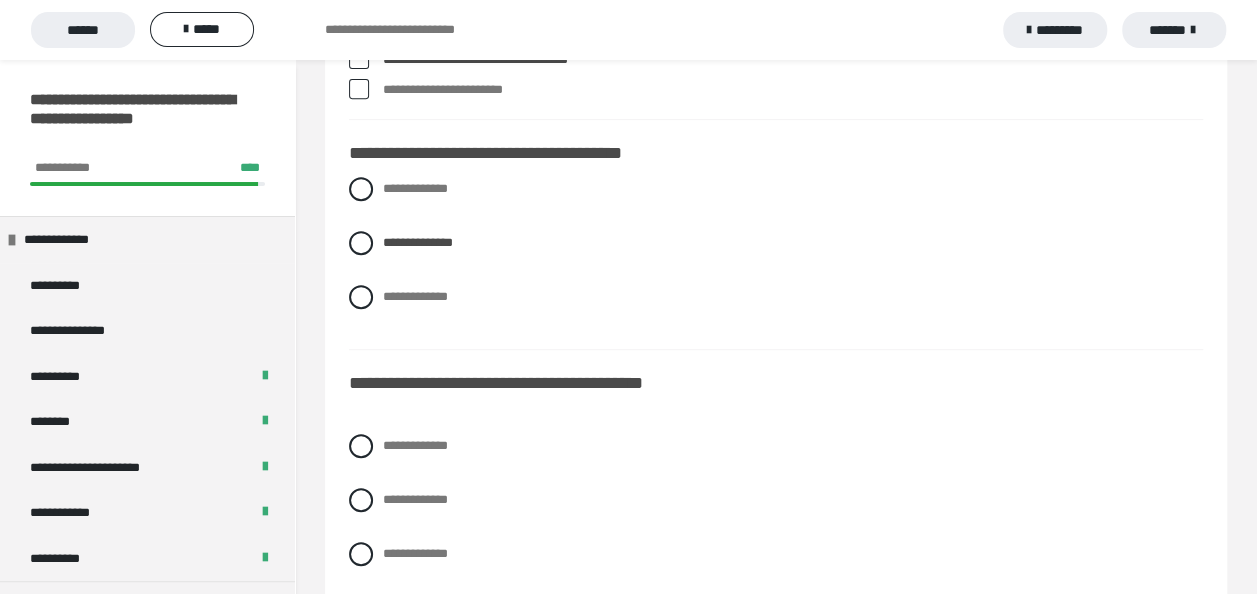 scroll, scrollTop: 440, scrollLeft: 0, axis: vertical 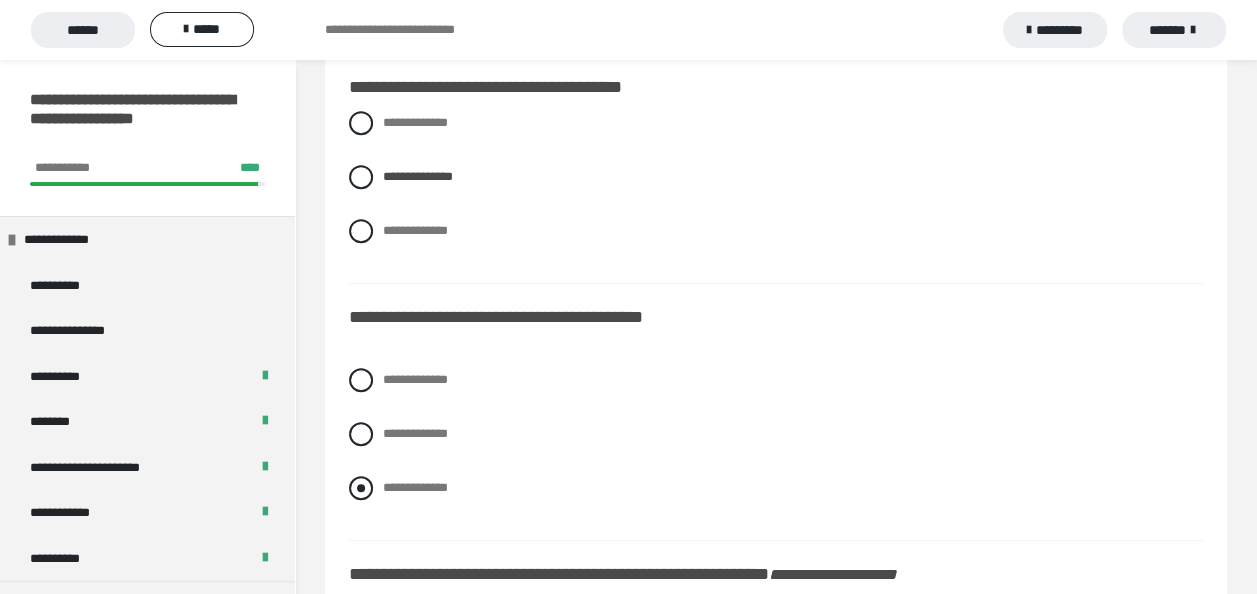 click at bounding box center [361, 488] 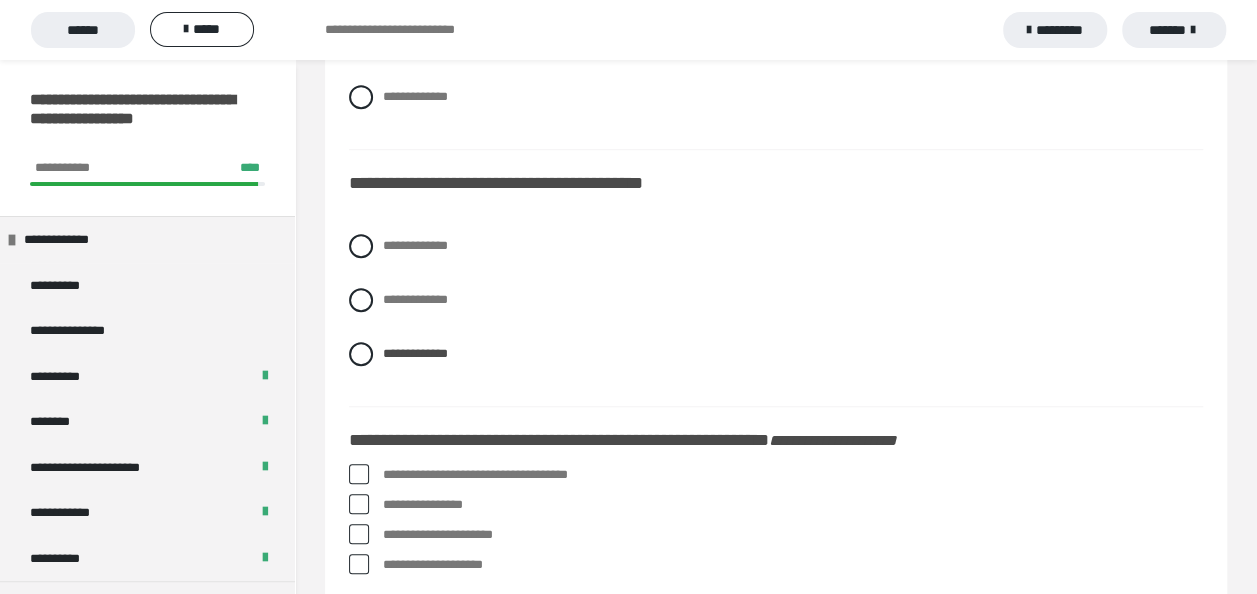scroll, scrollTop: 653, scrollLeft: 0, axis: vertical 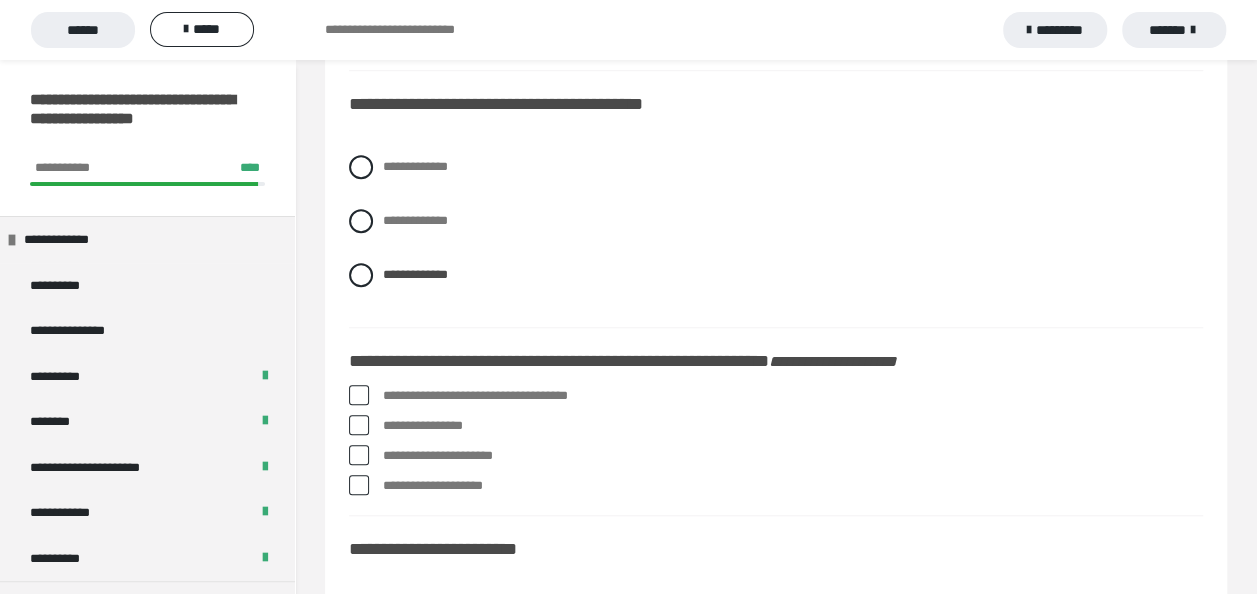 click at bounding box center [359, 425] 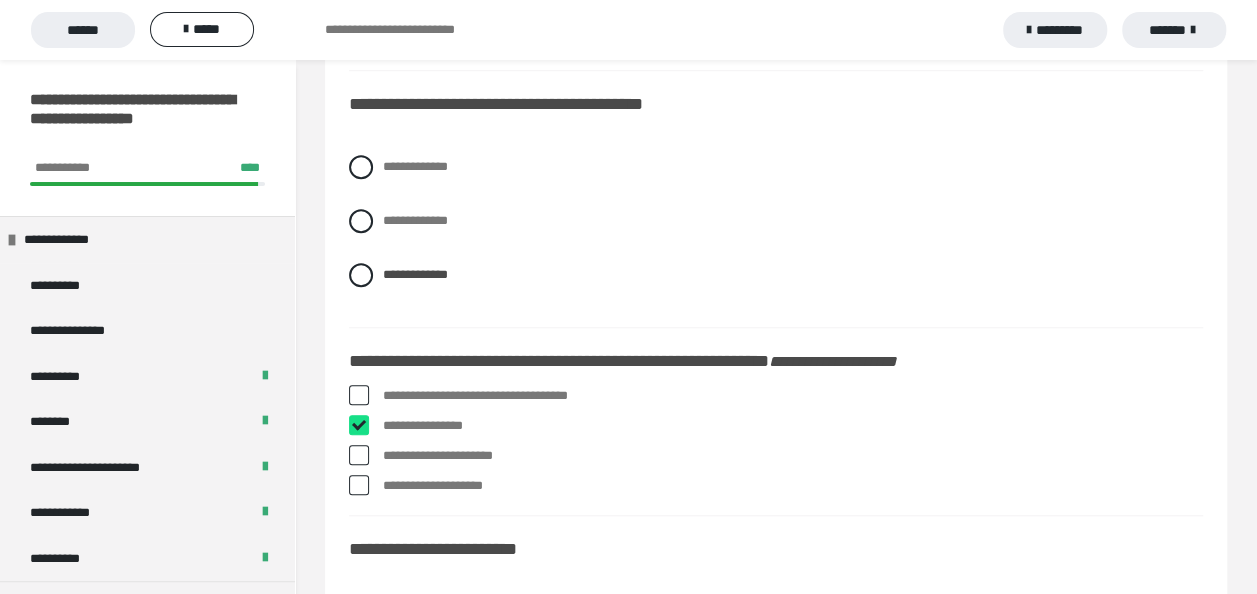 checkbox on "****" 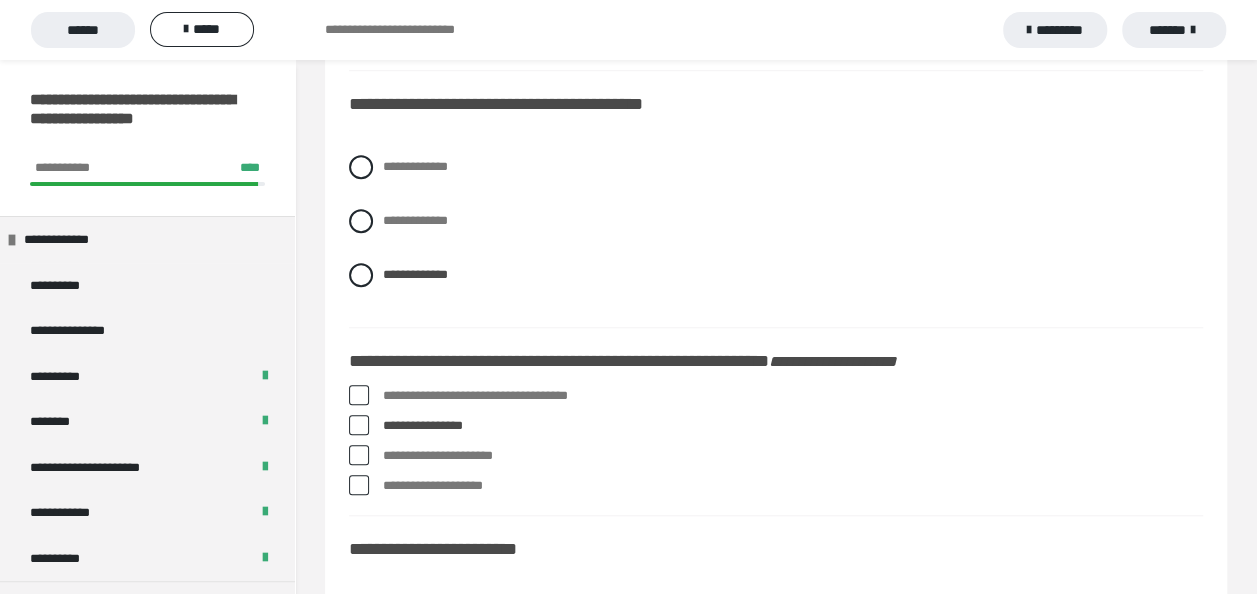 click at bounding box center (359, 485) 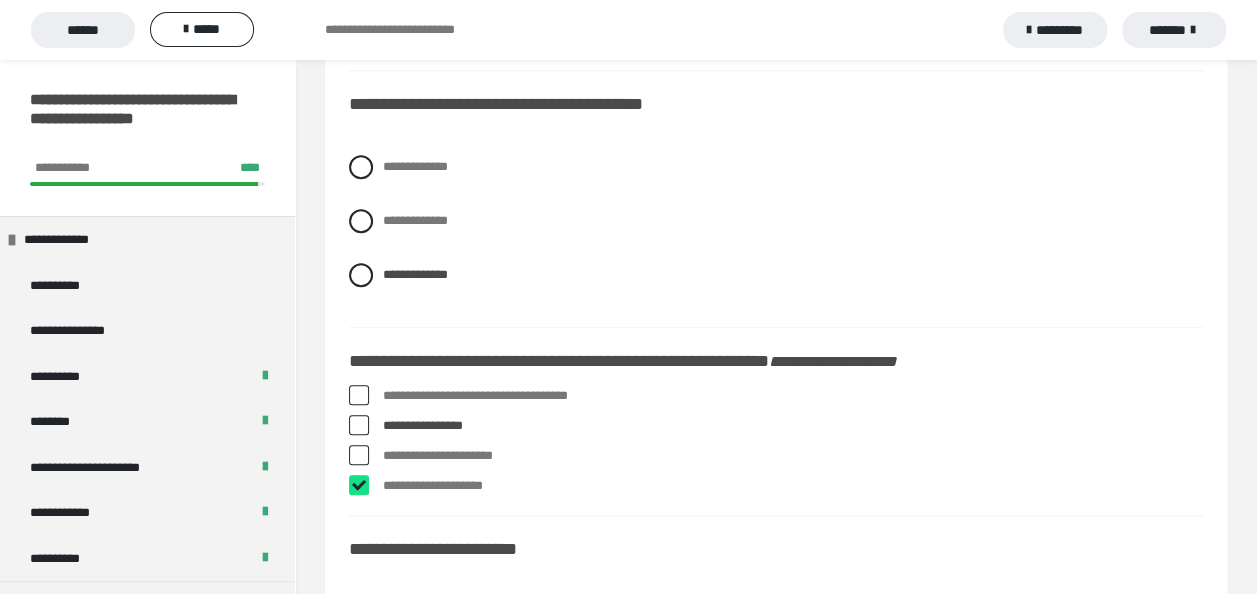 checkbox on "****" 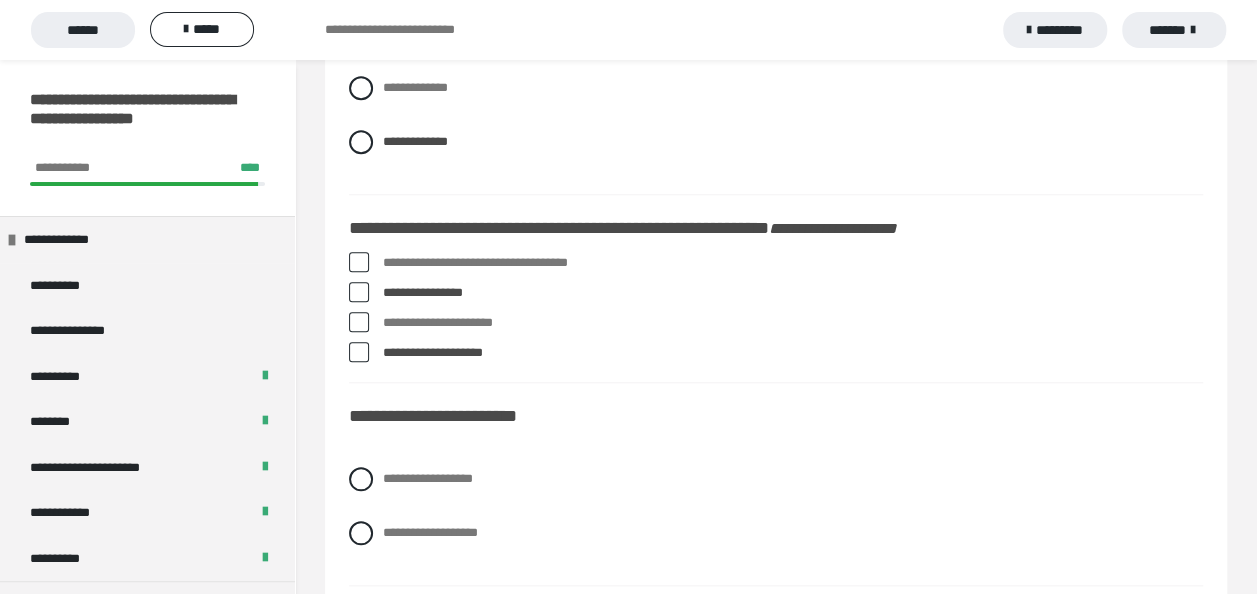 scroll, scrollTop: 826, scrollLeft: 0, axis: vertical 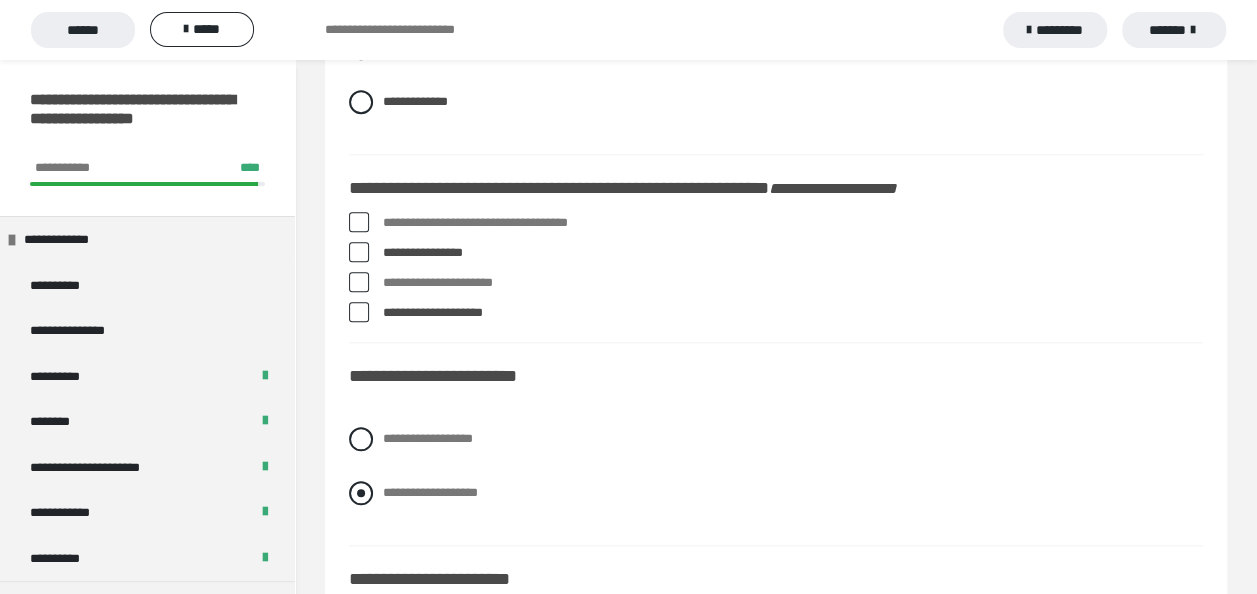 click at bounding box center (361, 493) 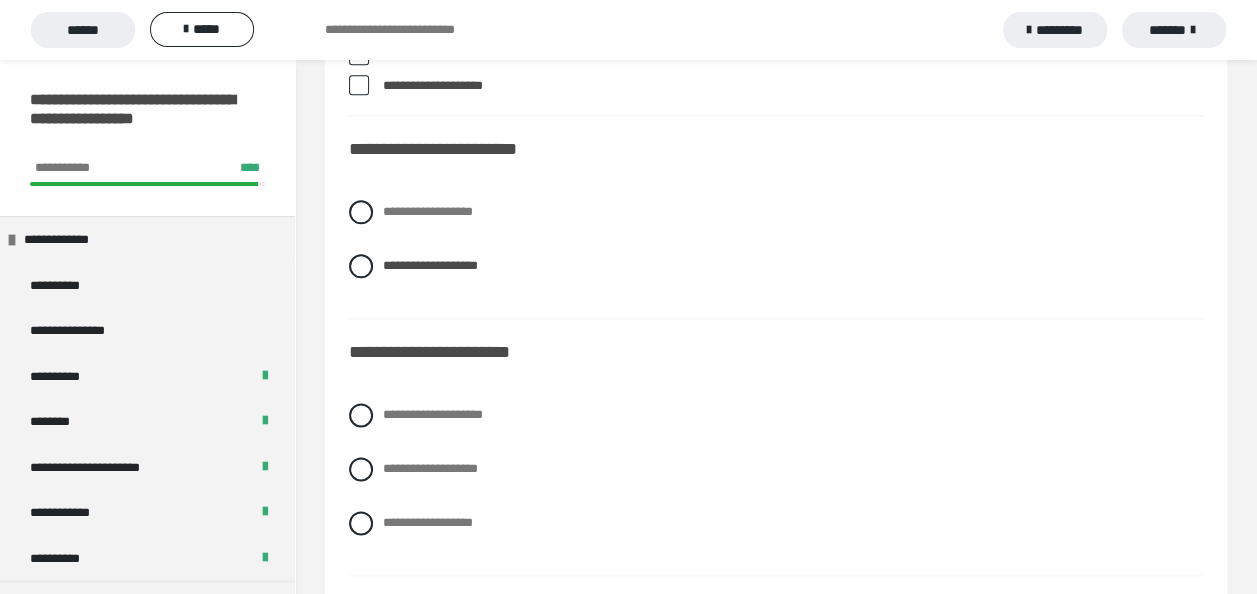 scroll, scrollTop: 1080, scrollLeft: 0, axis: vertical 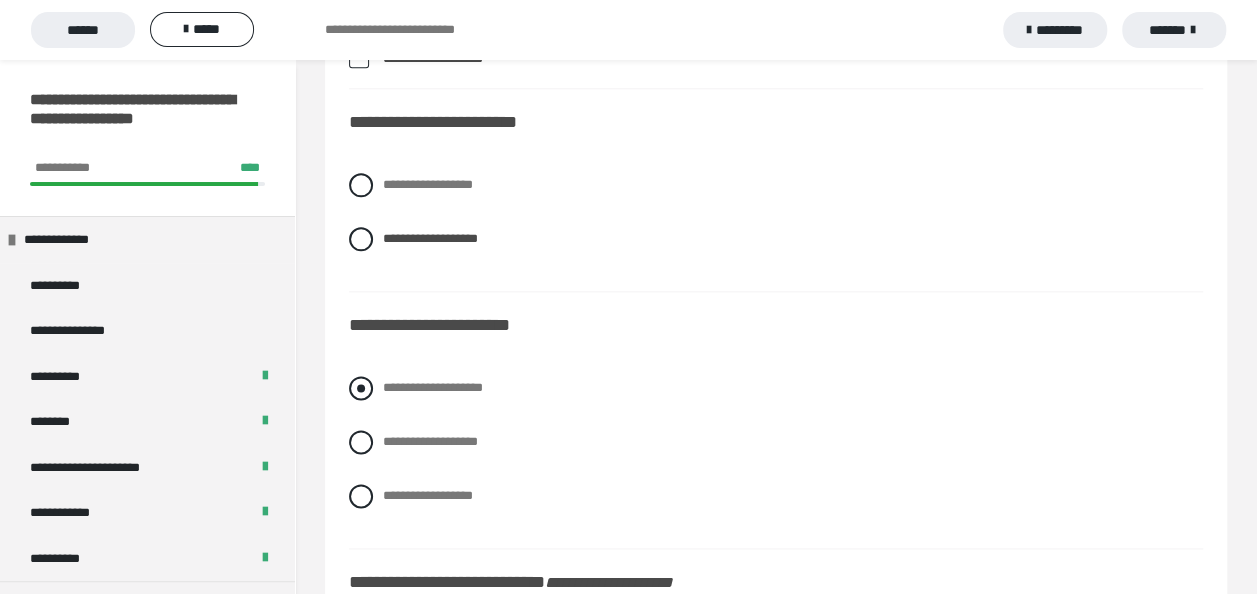 click at bounding box center [361, 388] 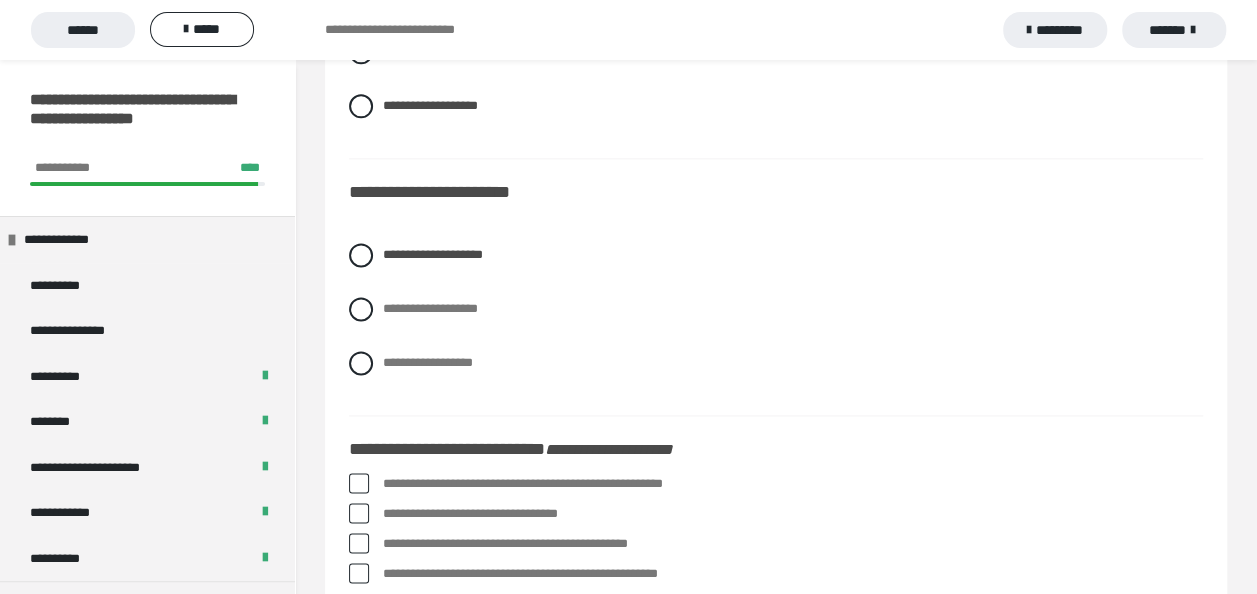 scroll, scrollTop: 1253, scrollLeft: 0, axis: vertical 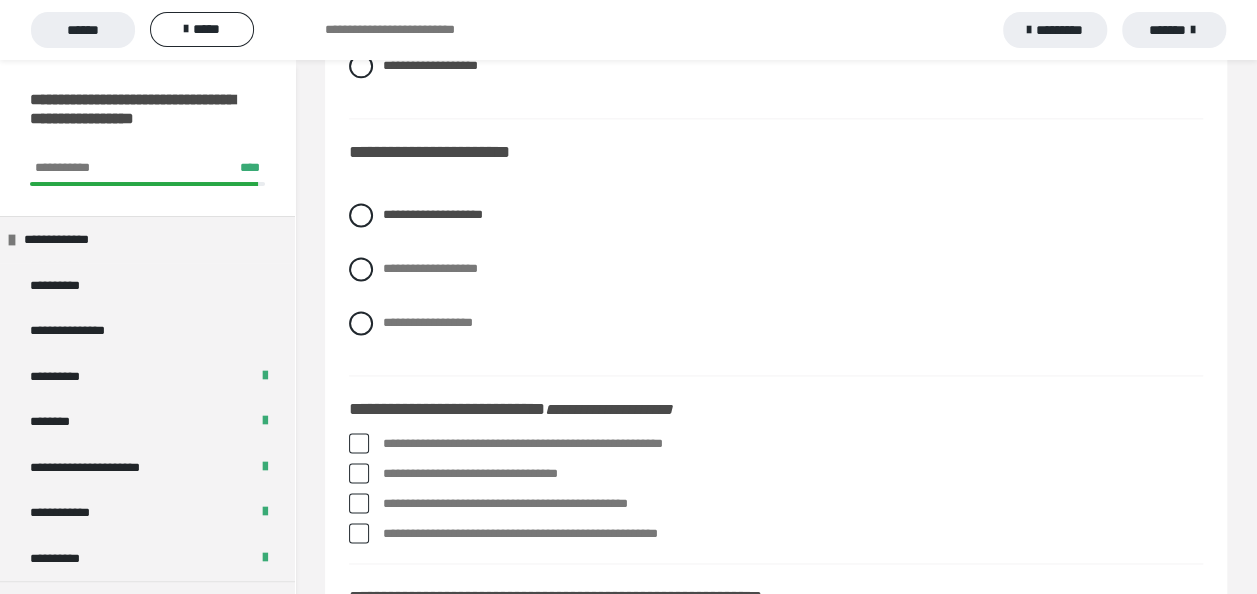 click at bounding box center [359, 473] 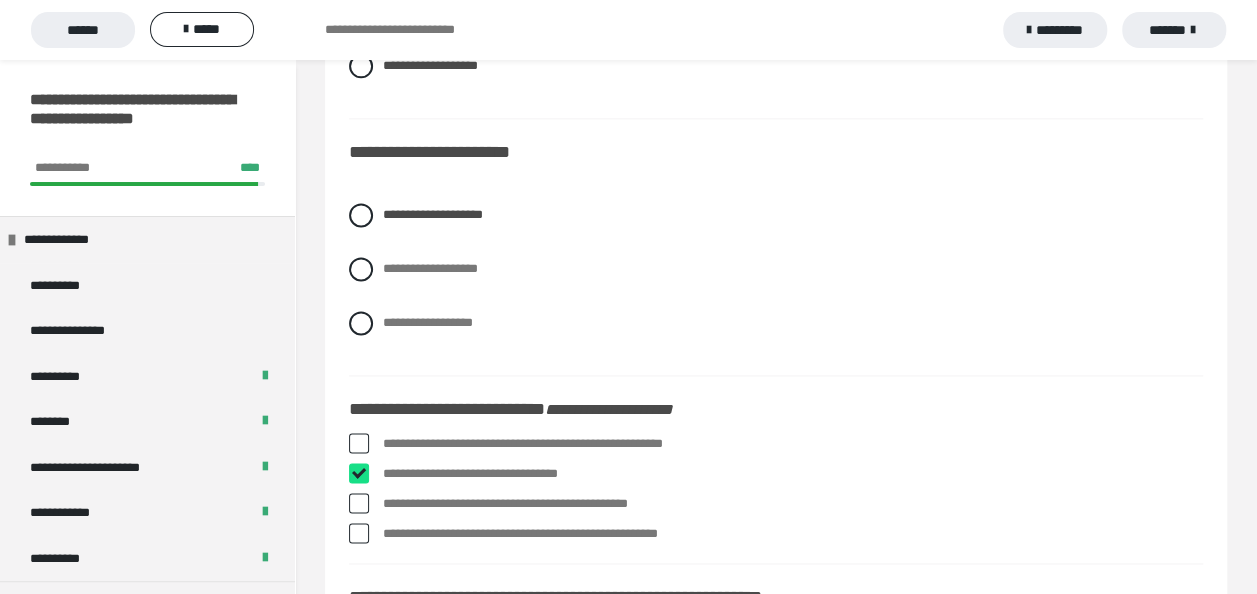checkbox on "****" 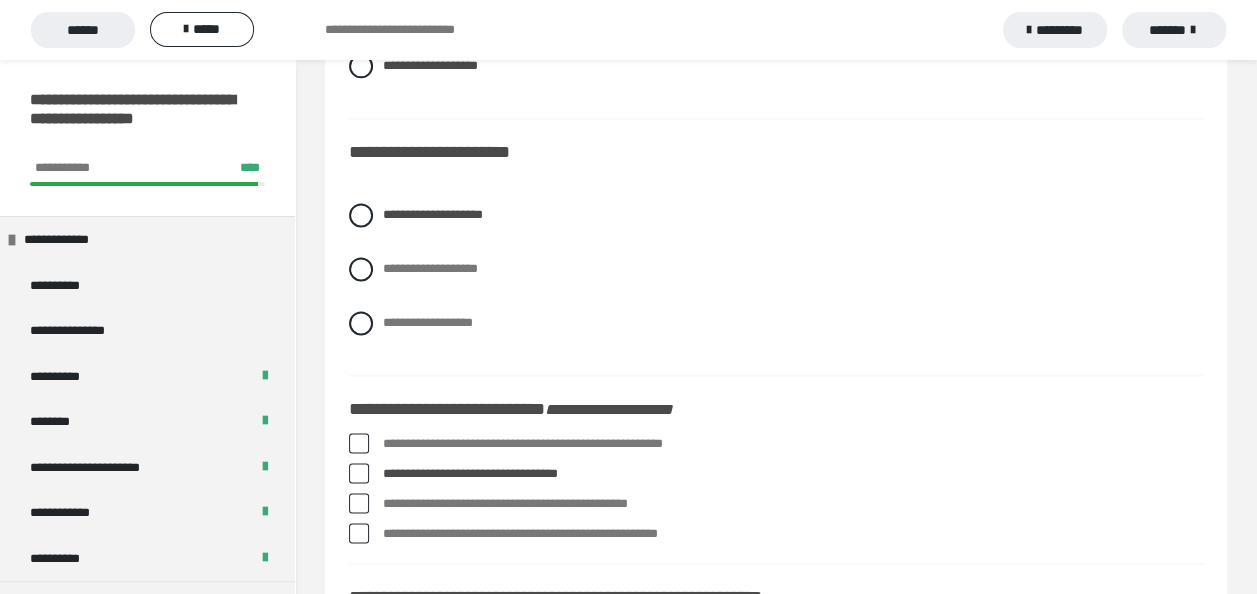 click at bounding box center [359, 443] 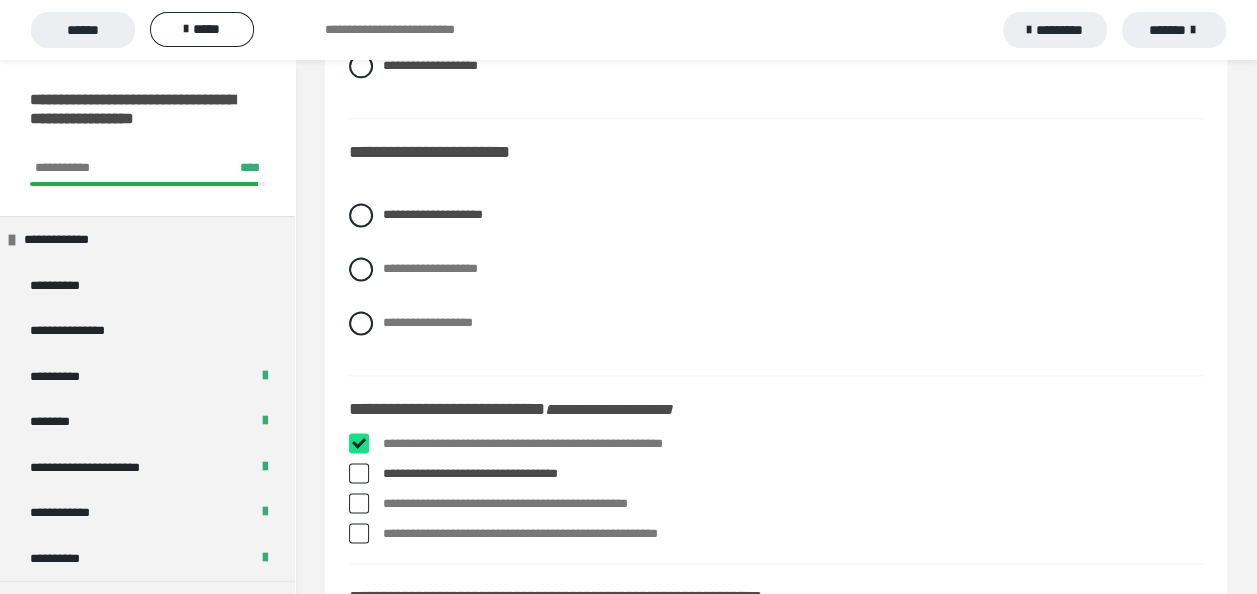 checkbox on "****" 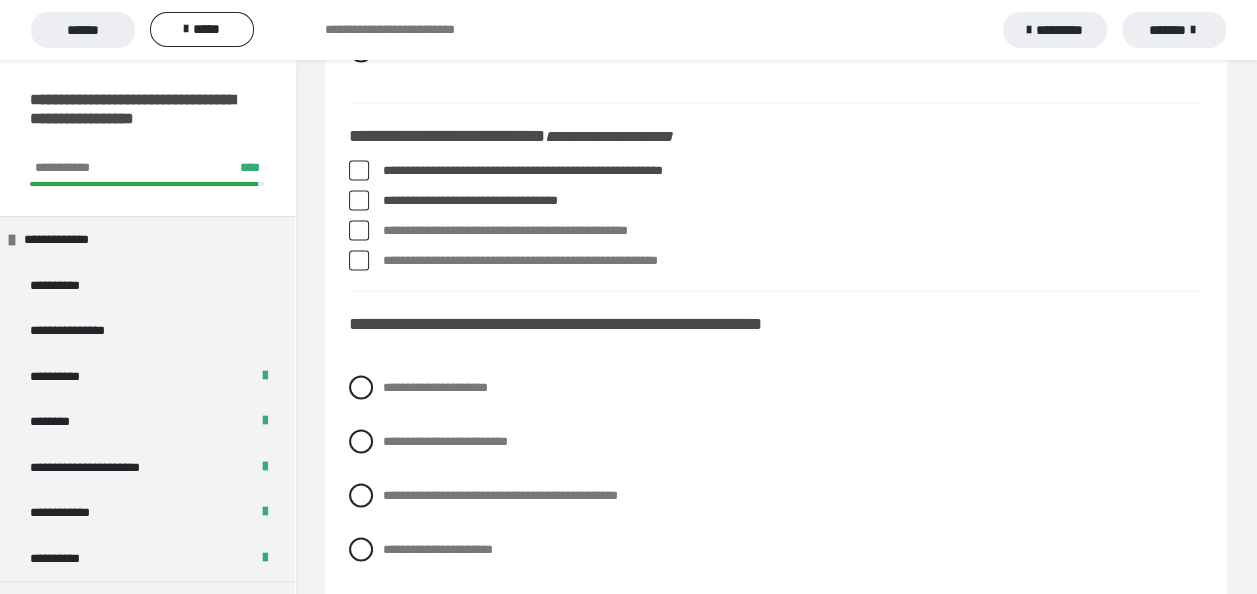 scroll, scrollTop: 1546, scrollLeft: 0, axis: vertical 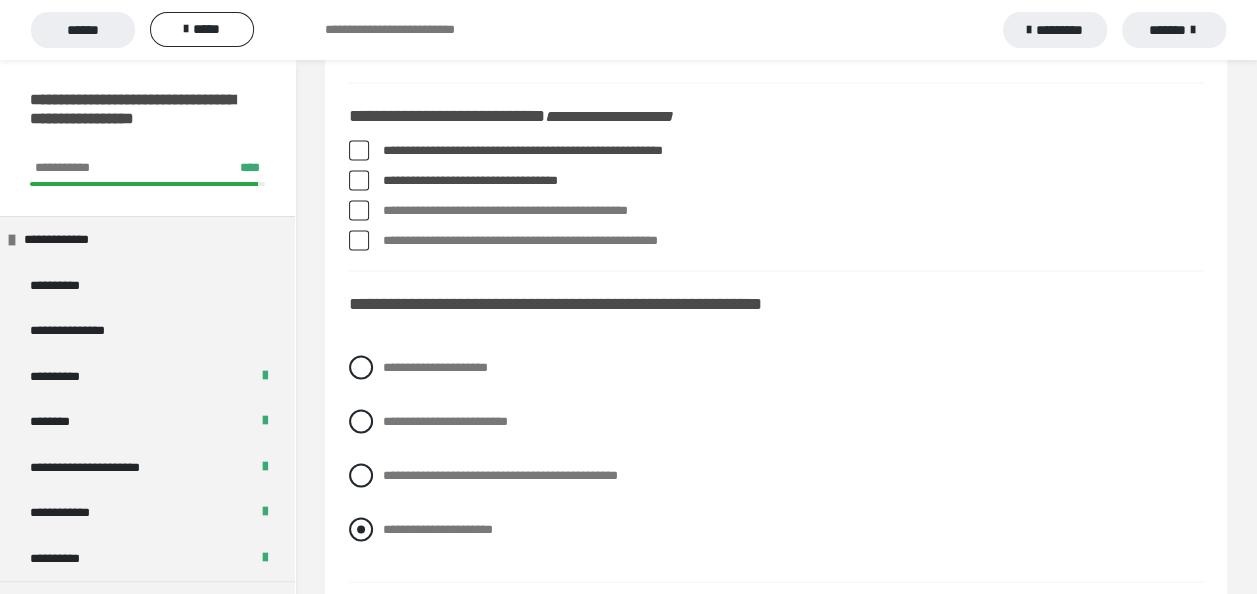 click at bounding box center (361, 529) 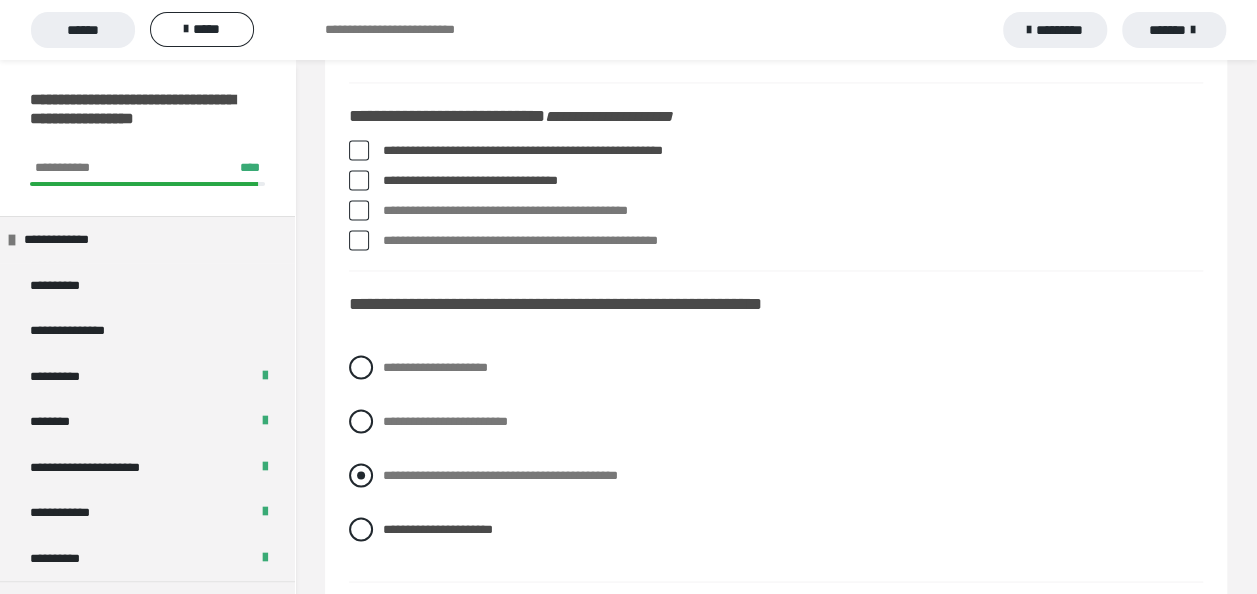 click at bounding box center [361, 475] 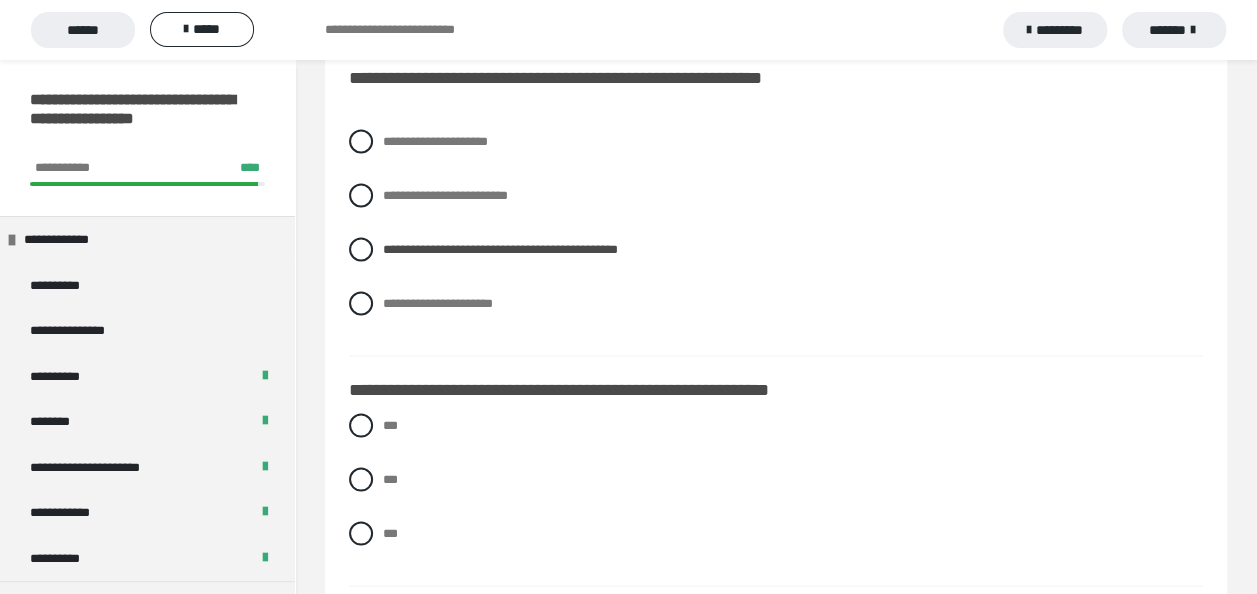 scroll, scrollTop: 1839, scrollLeft: 0, axis: vertical 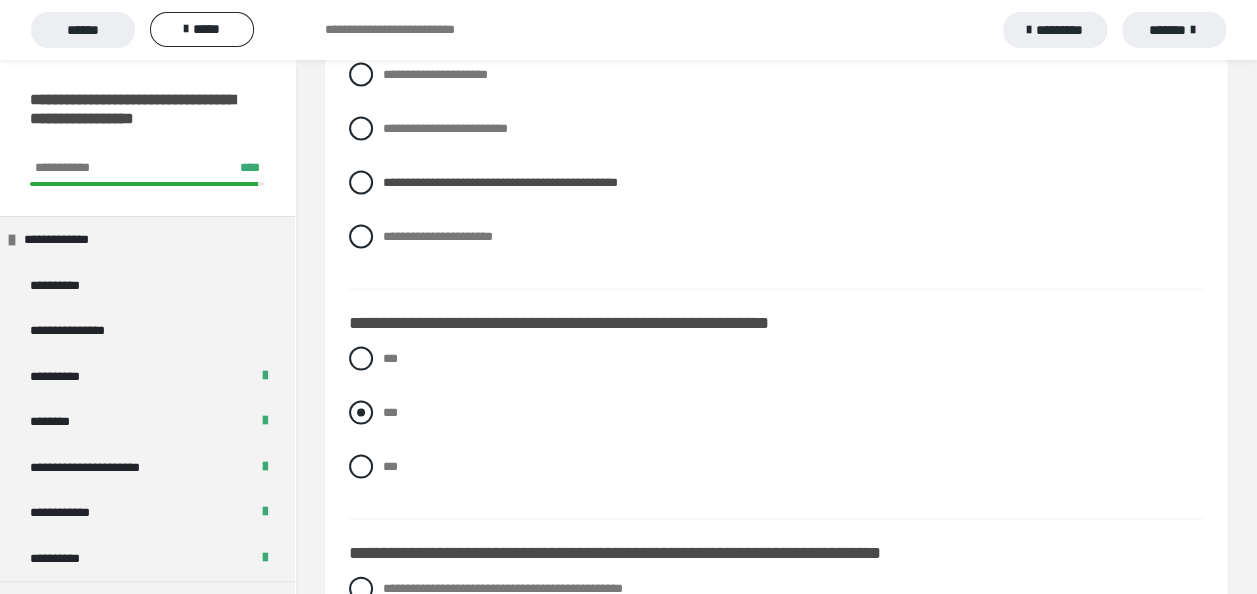 click at bounding box center (361, 412) 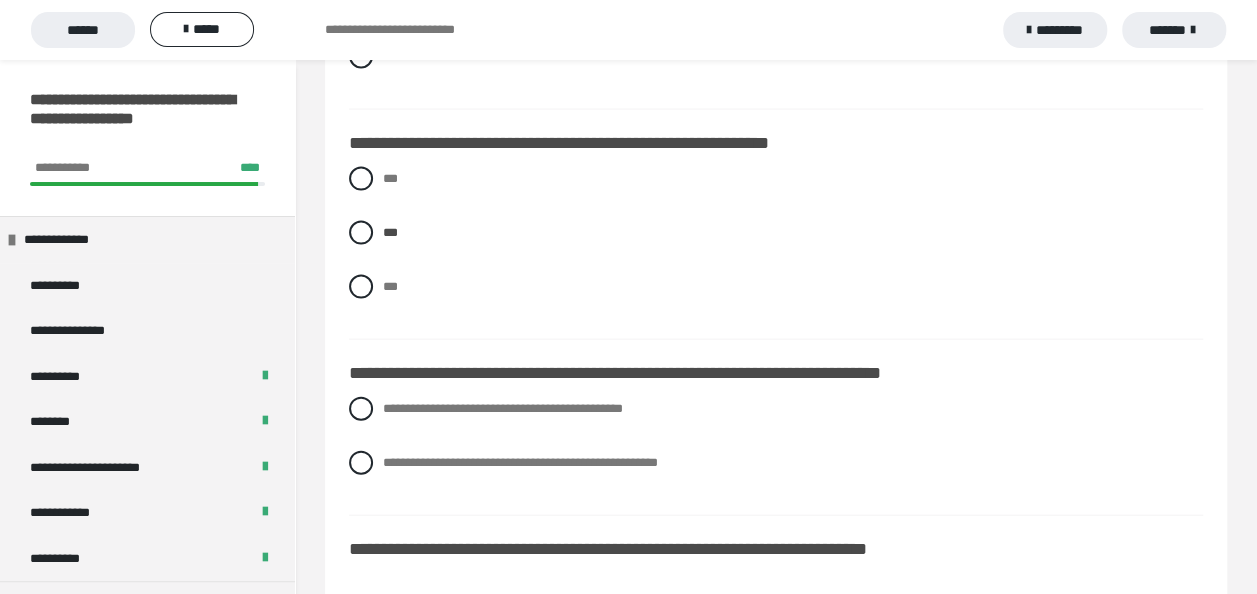 scroll, scrollTop: 2026, scrollLeft: 0, axis: vertical 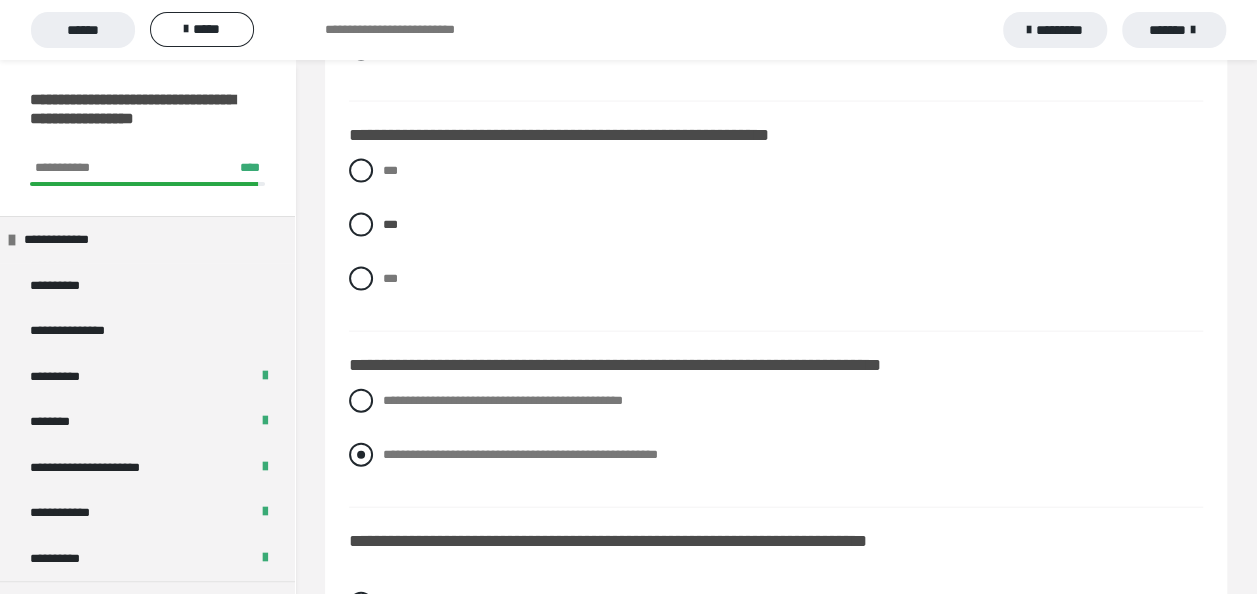 click at bounding box center [361, 455] 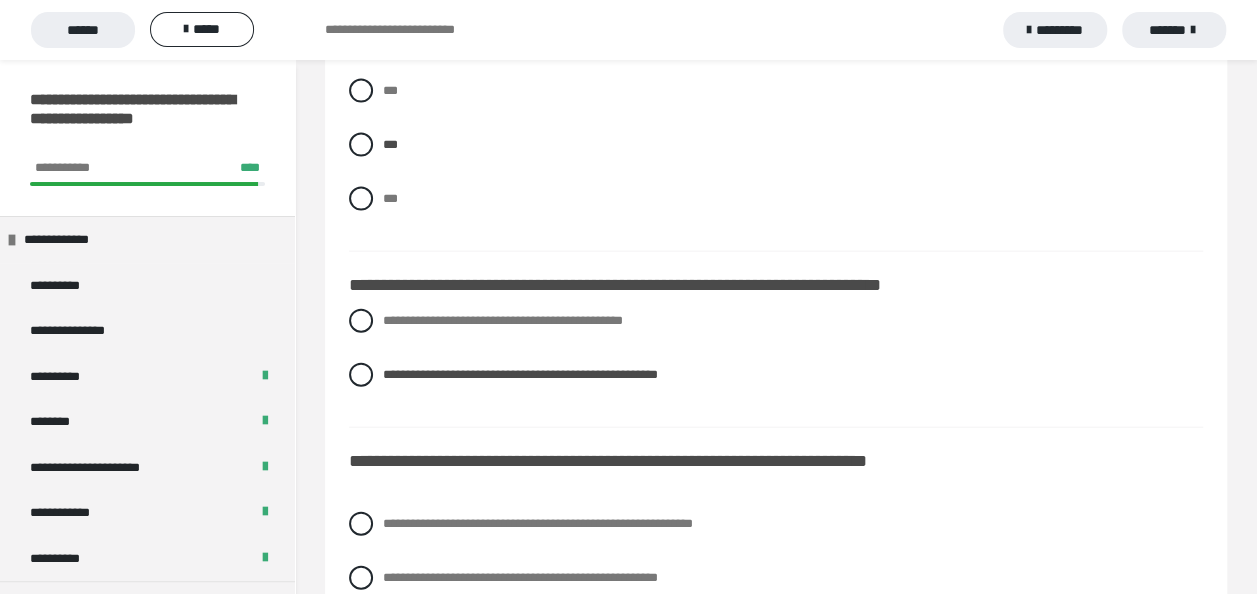 scroll, scrollTop: 2252, scrollLeft: 0, axis: vertical 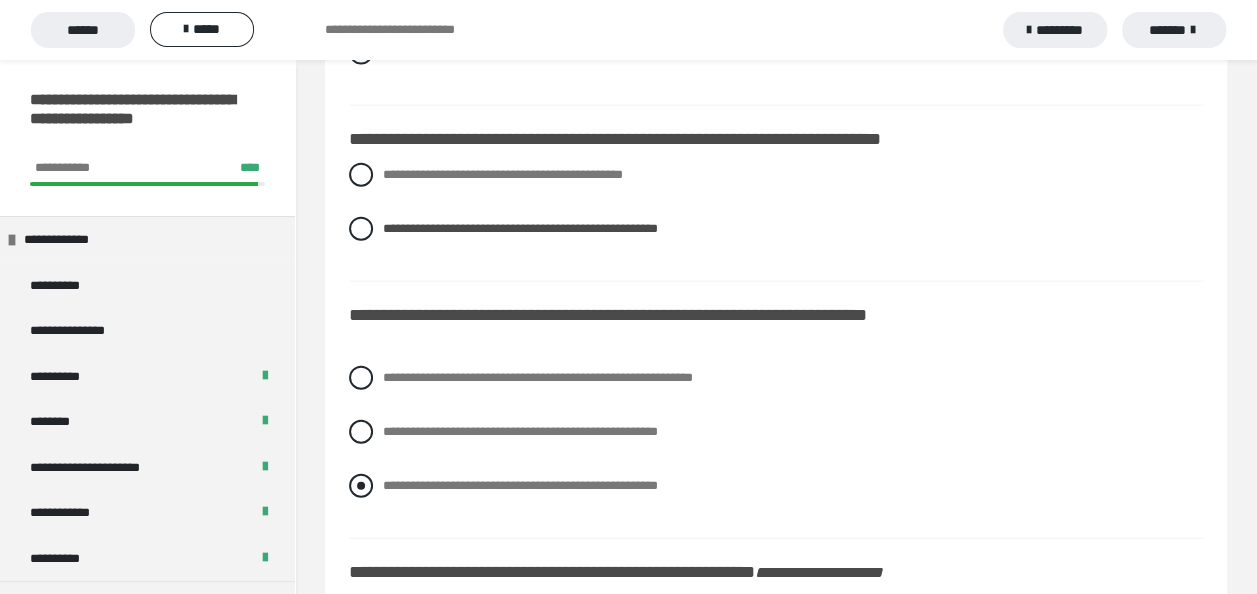 click at bounding box center (361, 486) 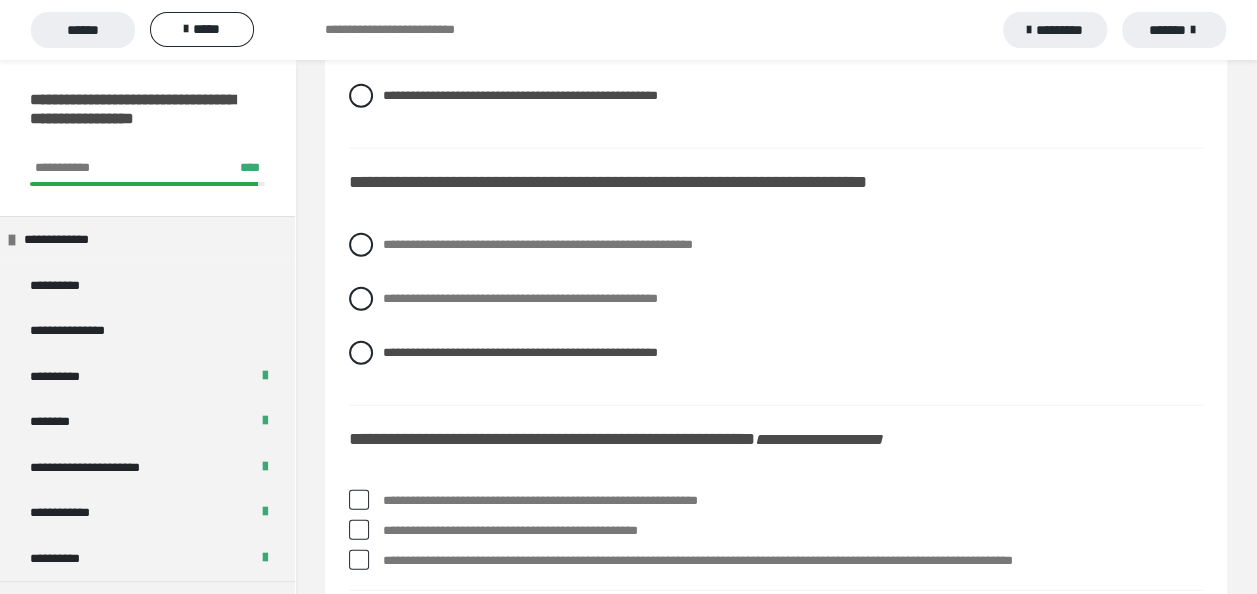 scroll, scrollTop: 2439, scrollLeft: 0, axis: vertical 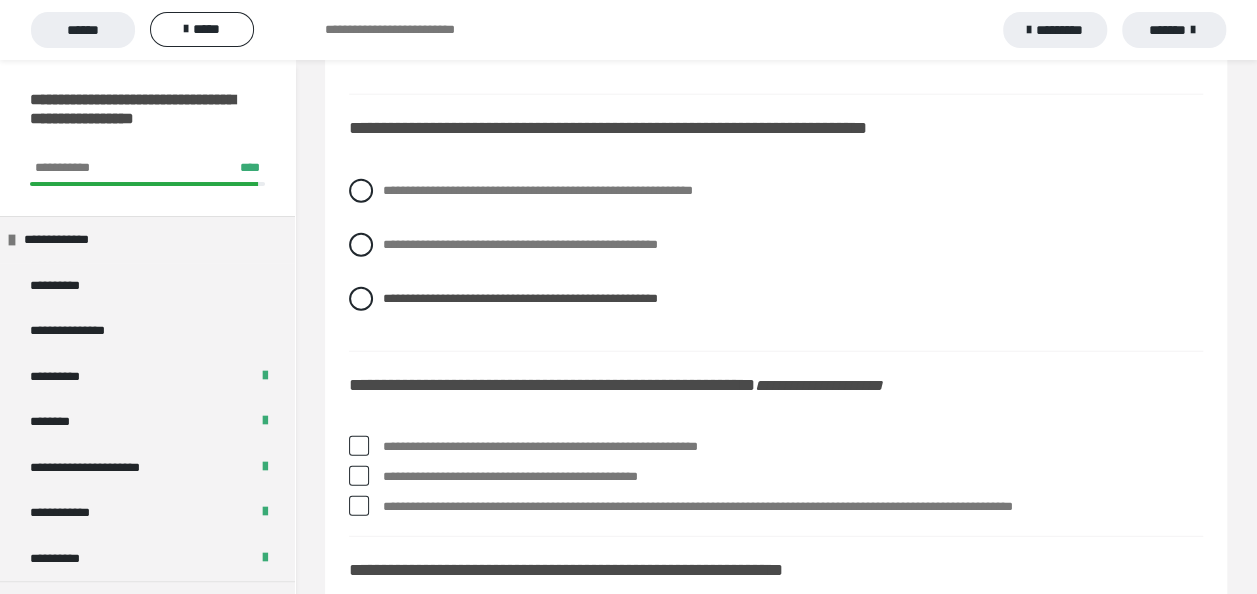 click at bounding box center [359, 446] 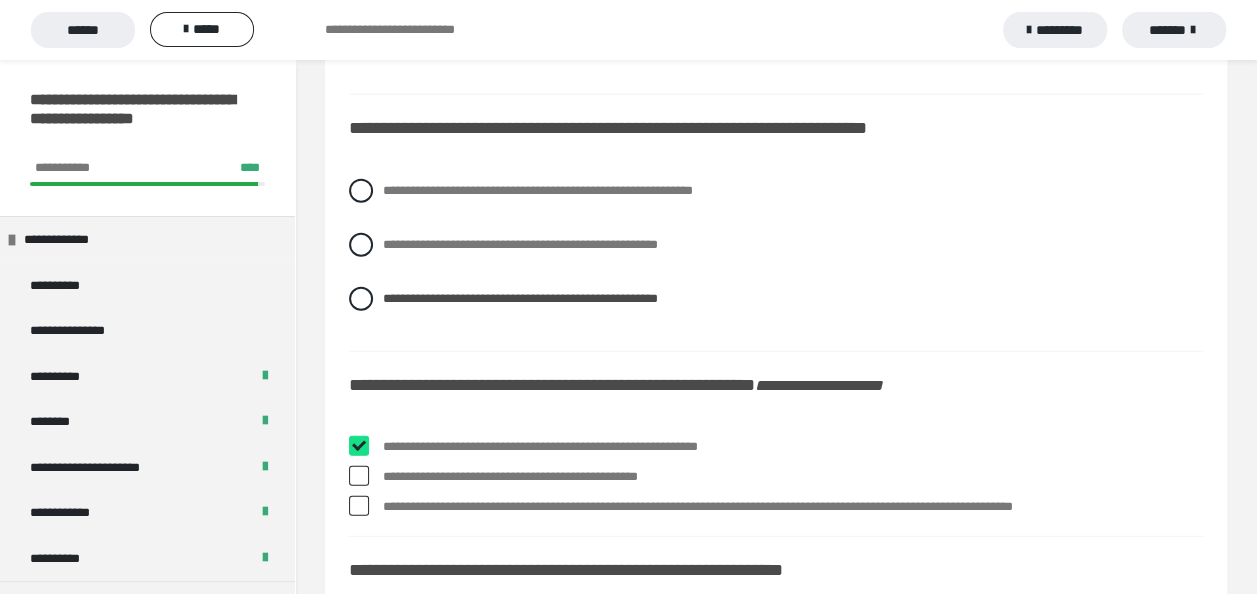 checkbox on "****" 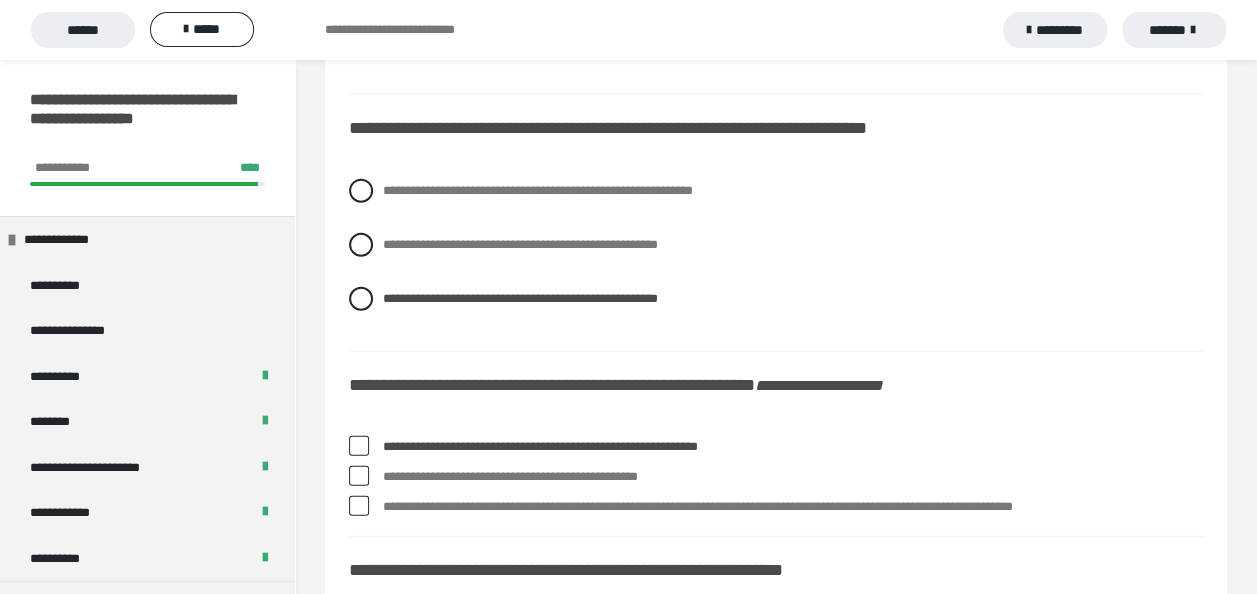 click at bounding box center (359, 476) 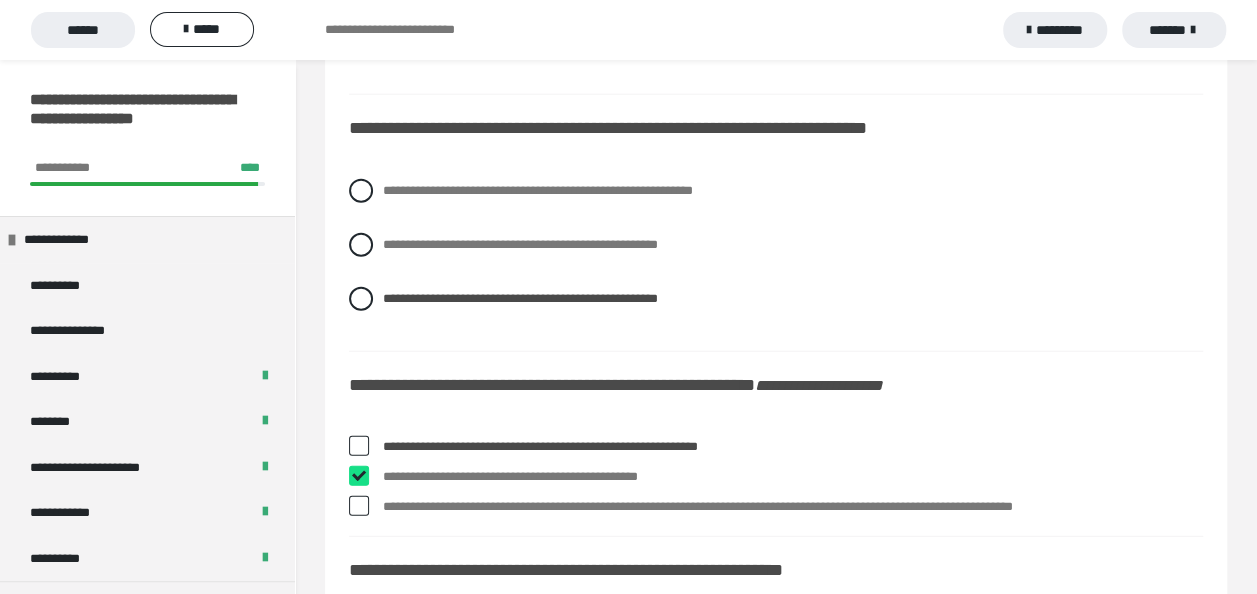 checkbox on "****" 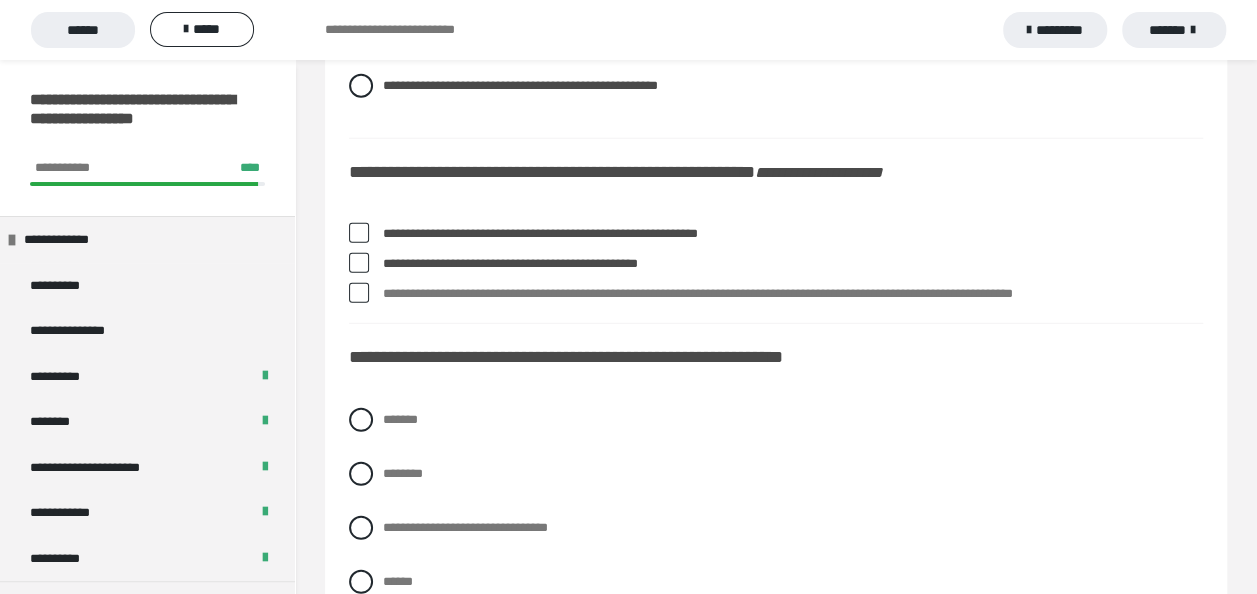 scroll, scrollTop: 2718, scrollLeft: 0, axis: vertical 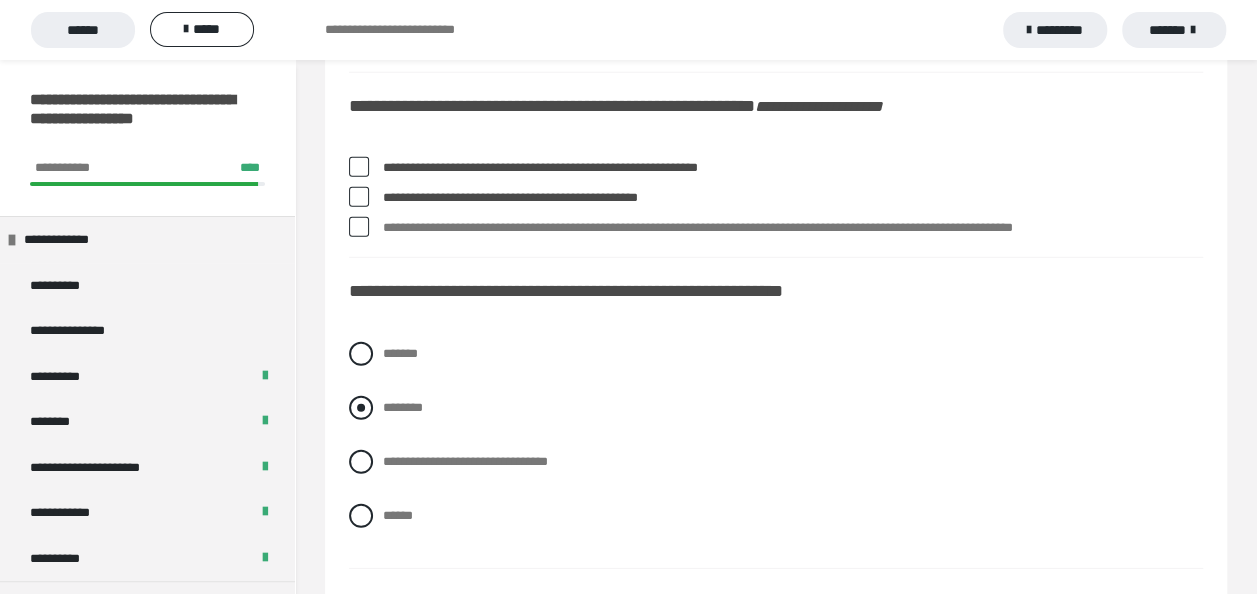click at bounding box center [361, 408] 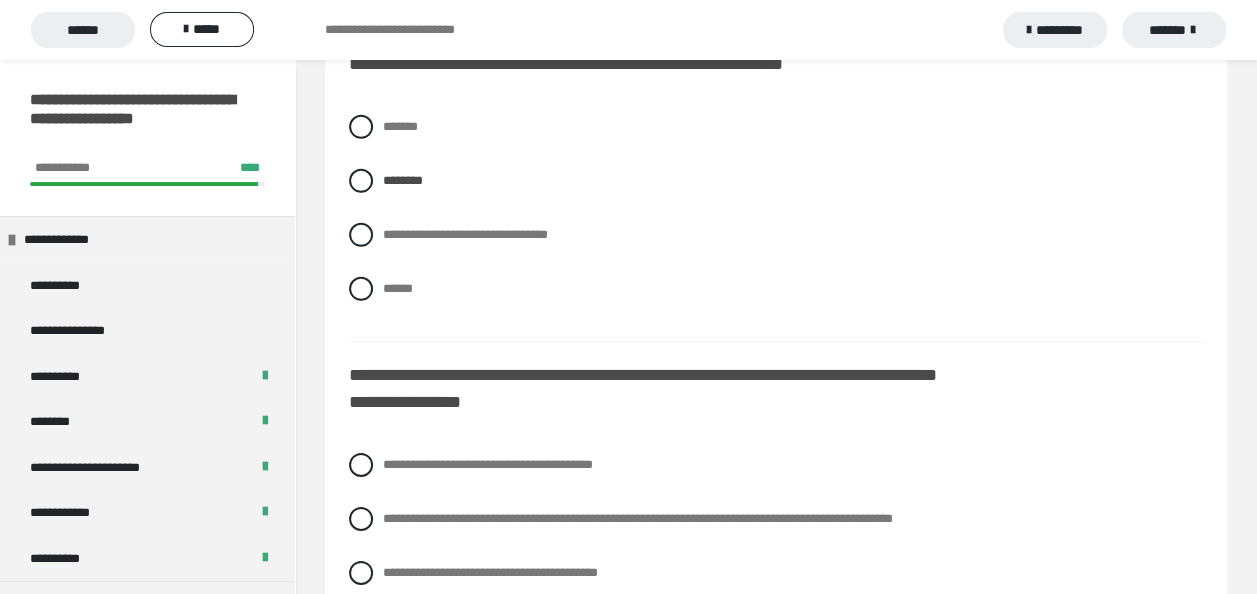 scroll, scrollTop: 2998, scrollLeft: 0, axis: vertical 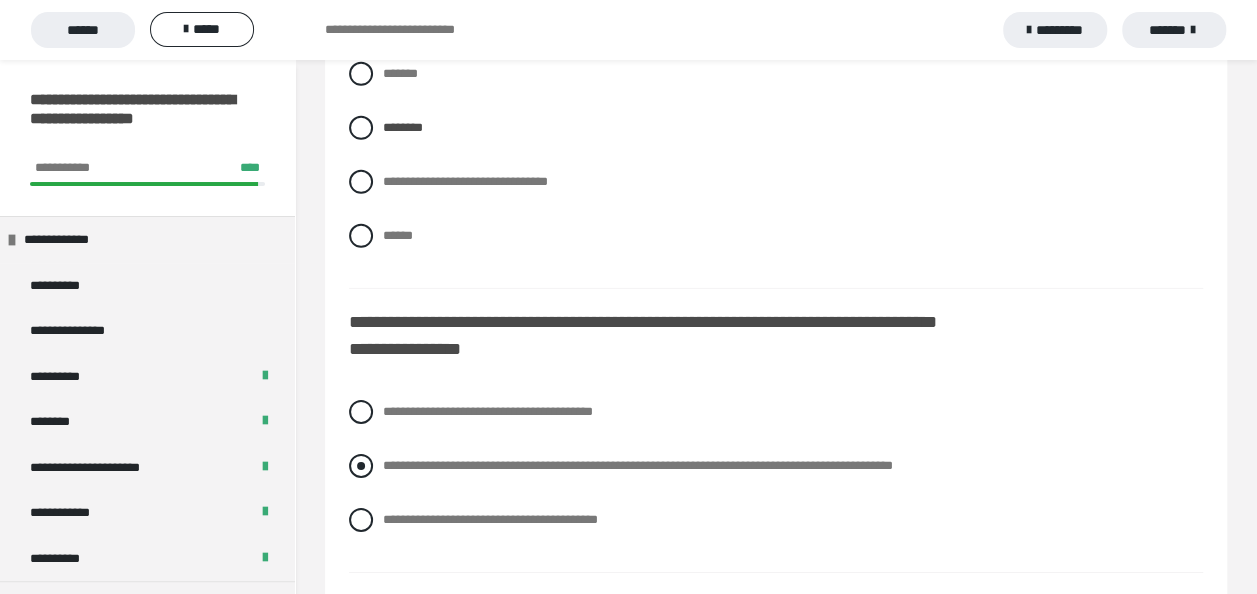 click at bounding box center (361, 466) 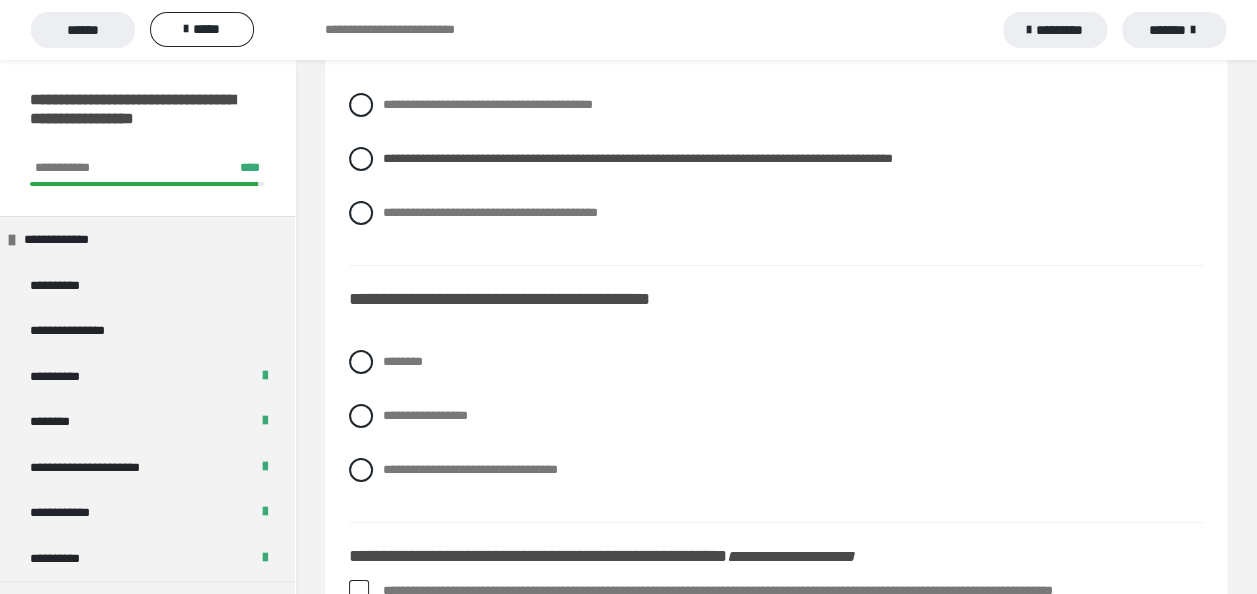 scroll, scrollTop: 3332, scrollLeft: 0, axis: vertical 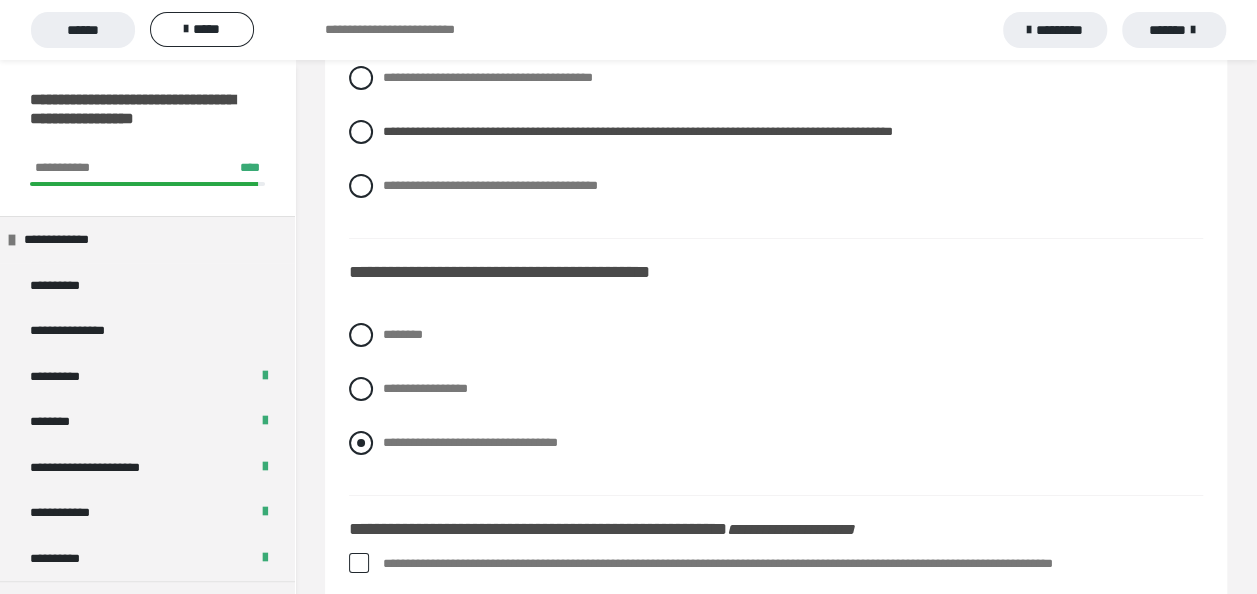 click at bounding box center (361, 443) 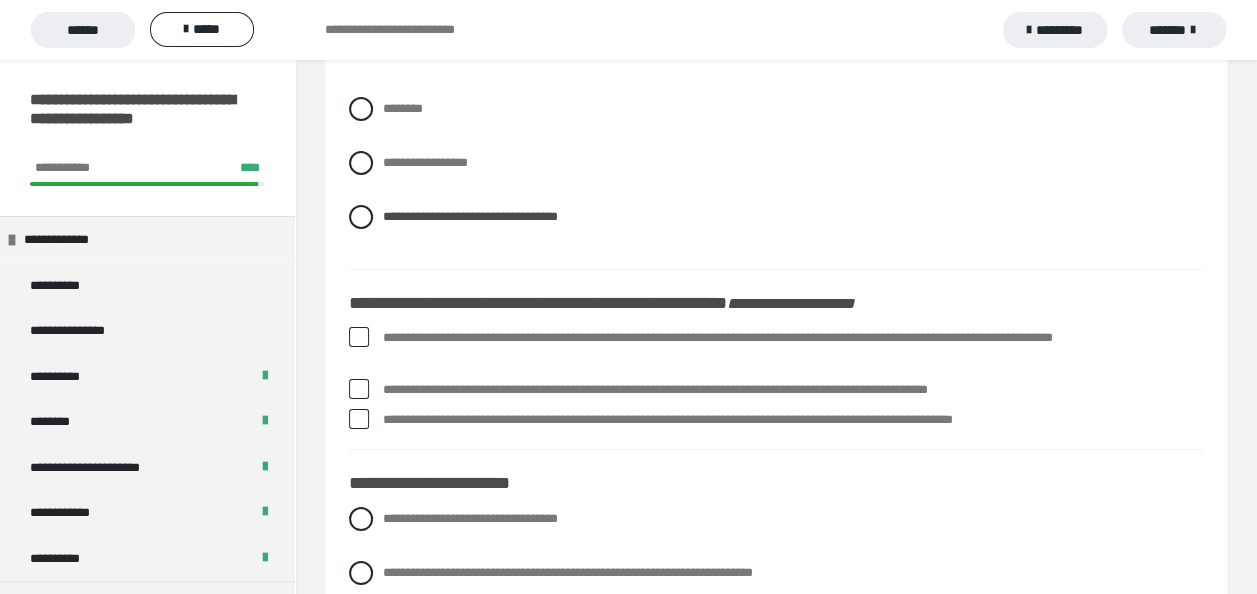 scroll, scrollTop: 3651, scrollLeft: 0, axis: vertical 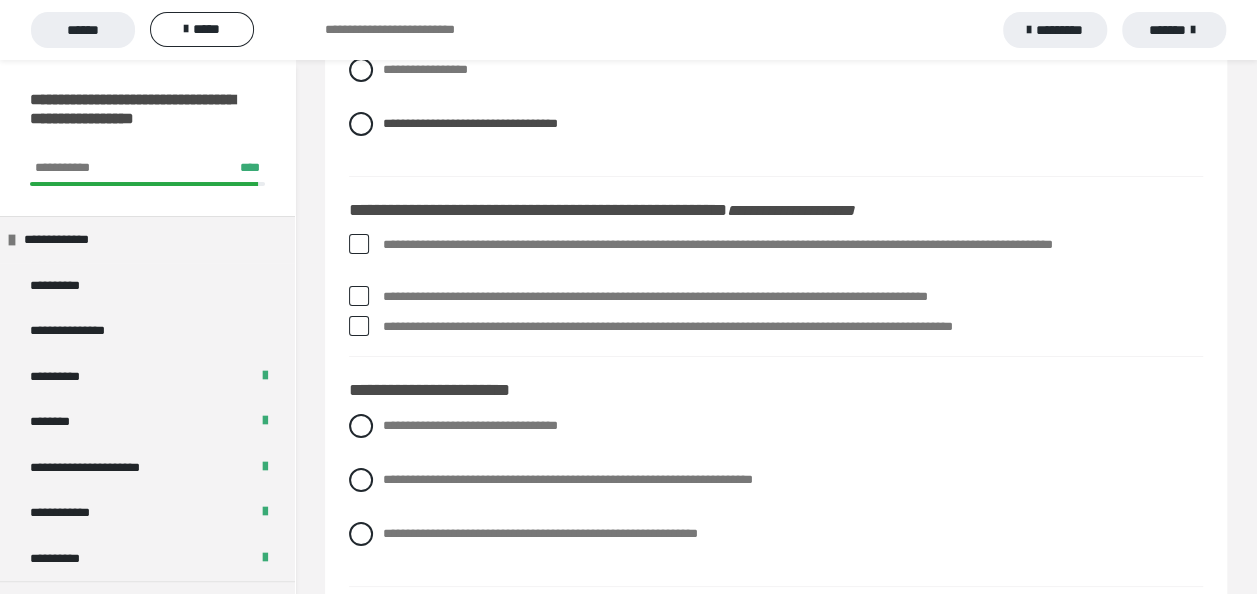 click at bounding box center (359, 296) 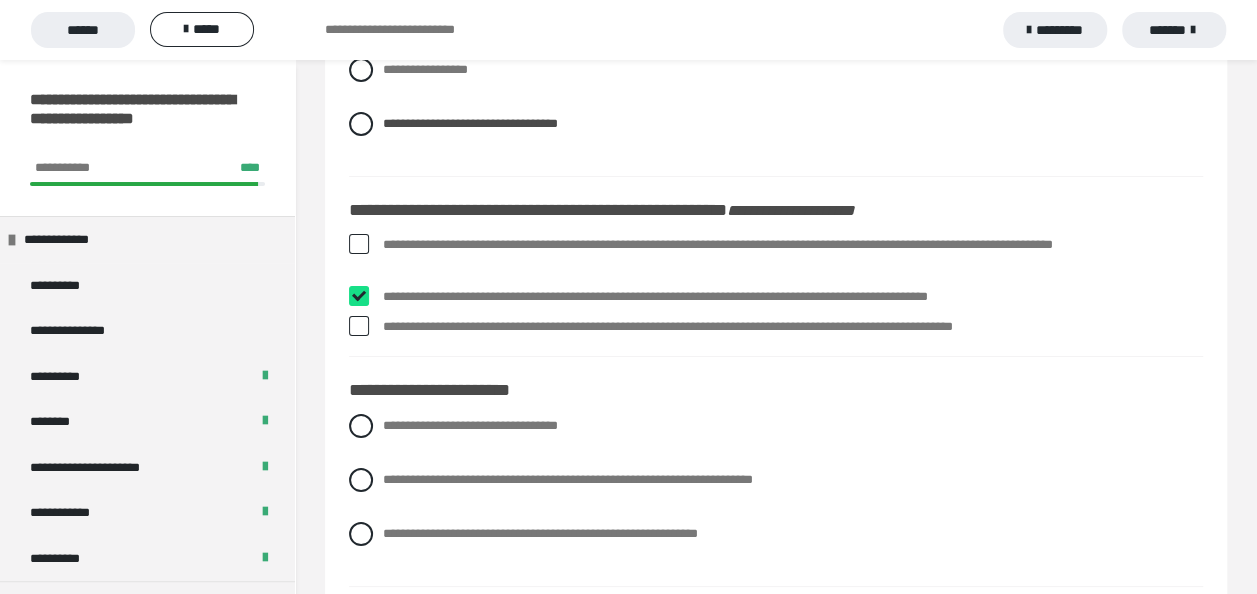 checkbox on "****" 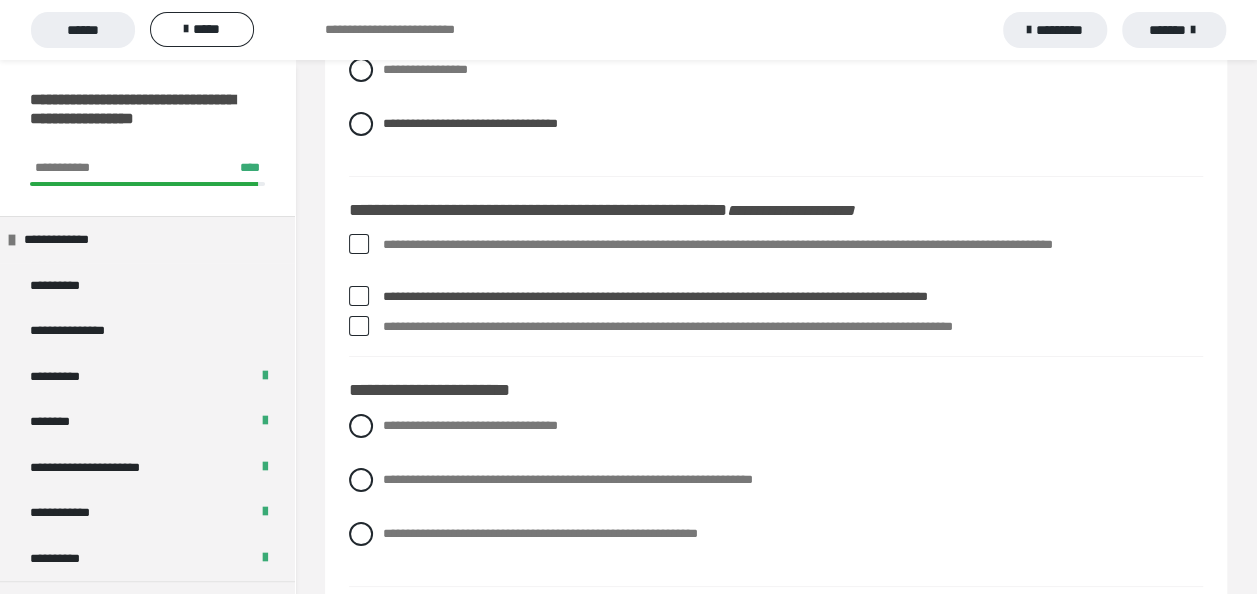 click at bounding box center [359, 244] 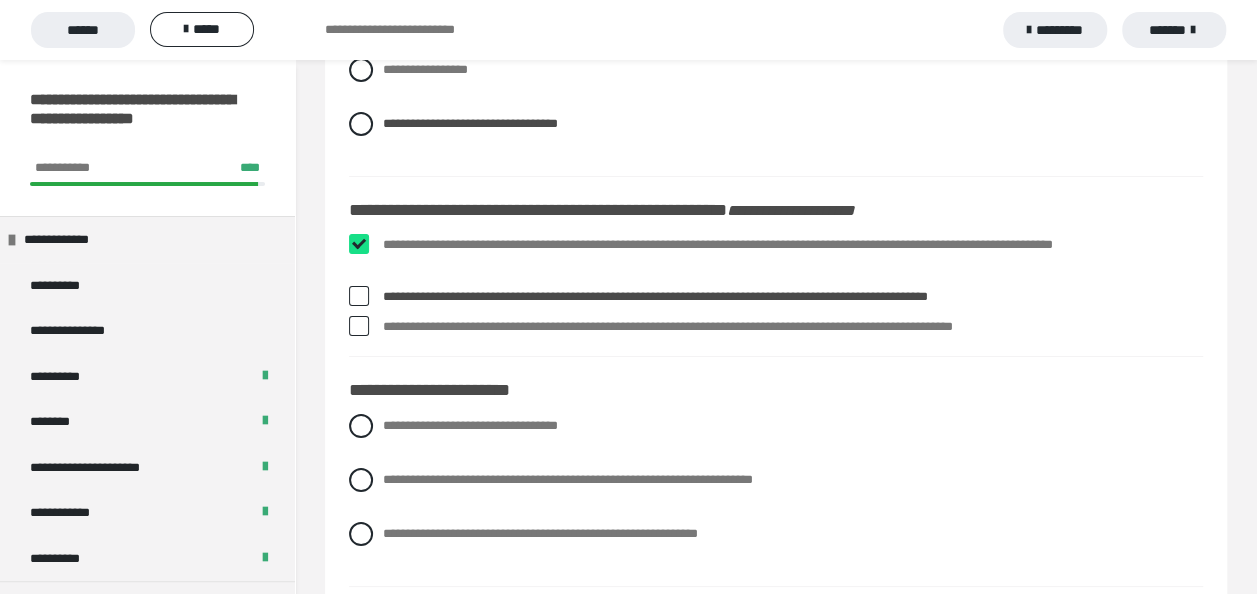 checkbox on "****" 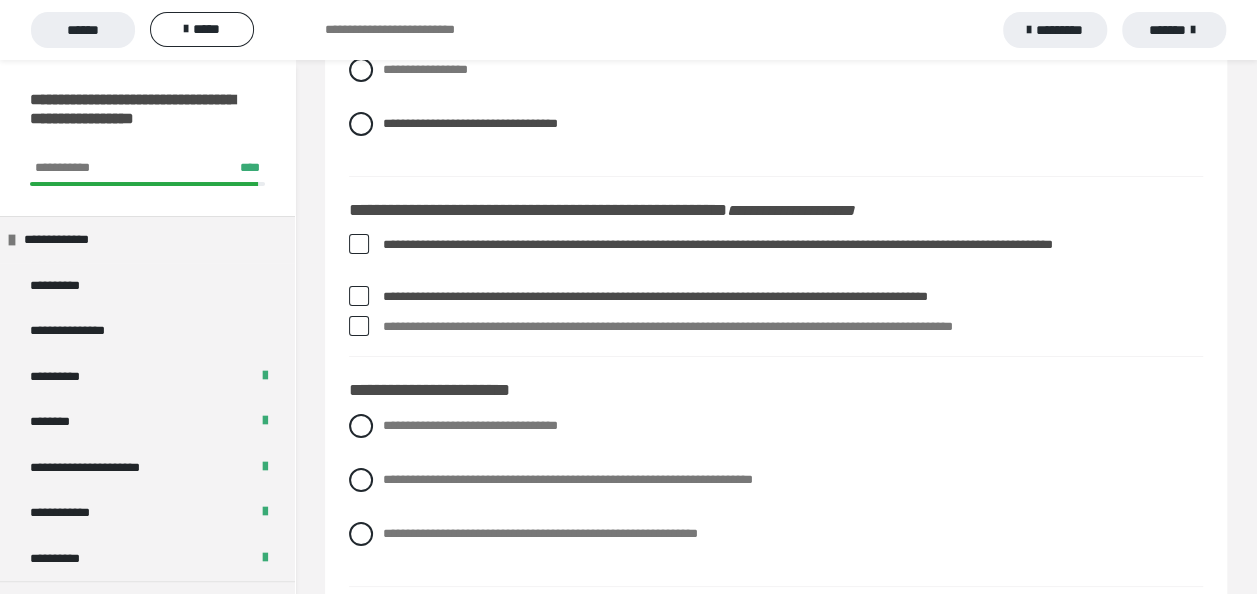click at bounding box center [359, 326] 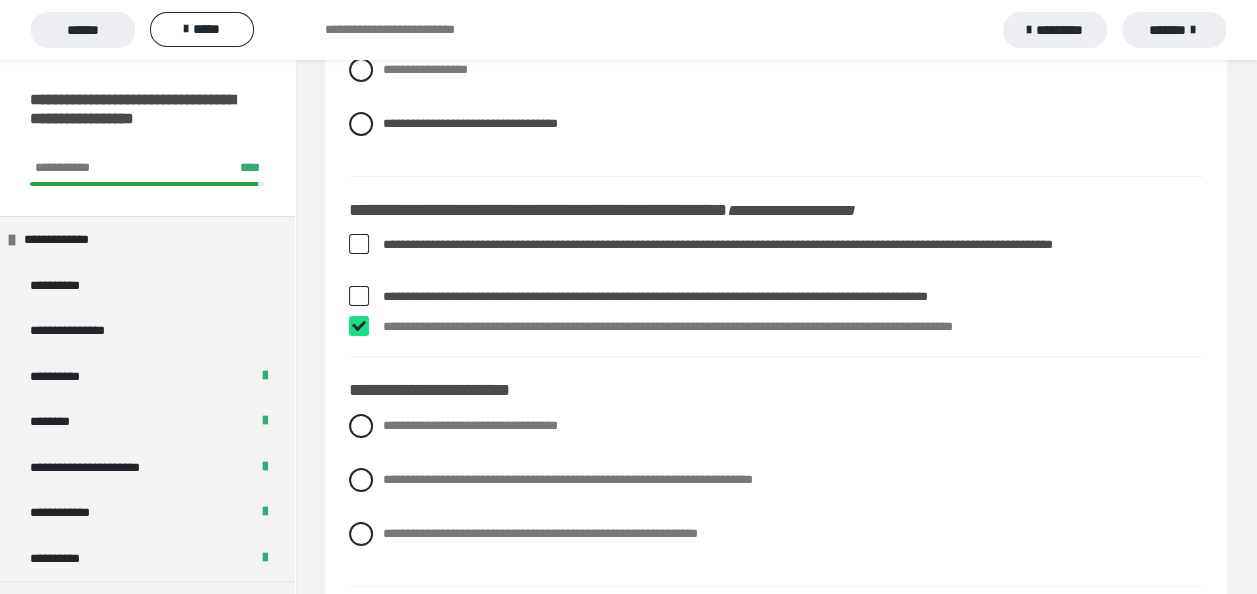 checkbox on "****" 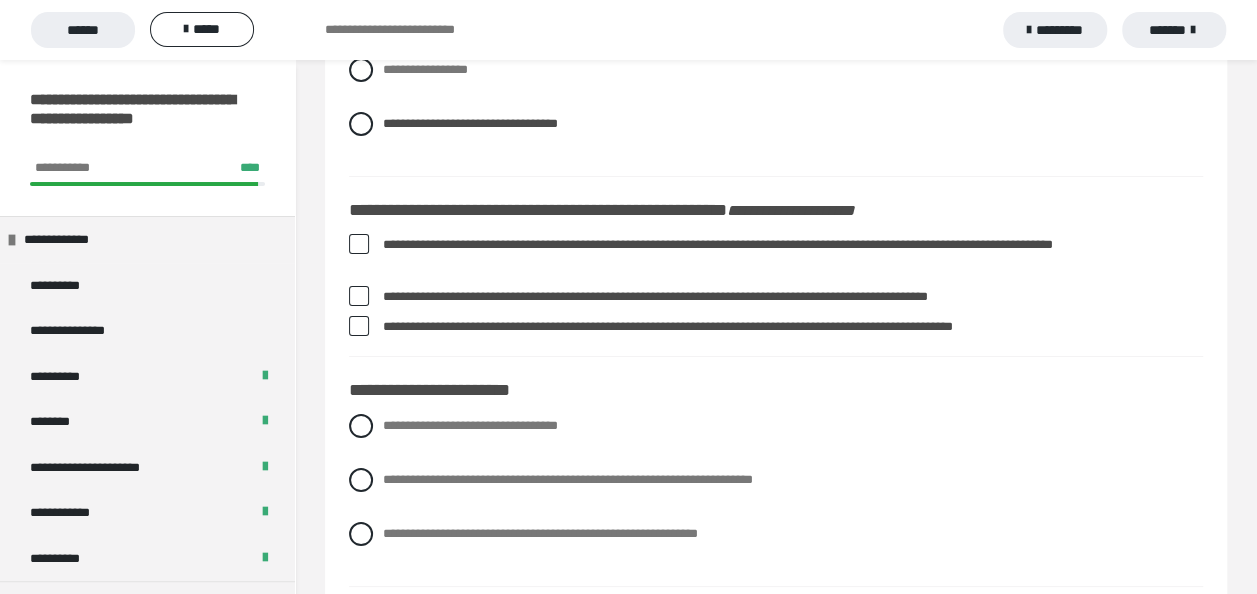 click at bounding box center (359, 244) 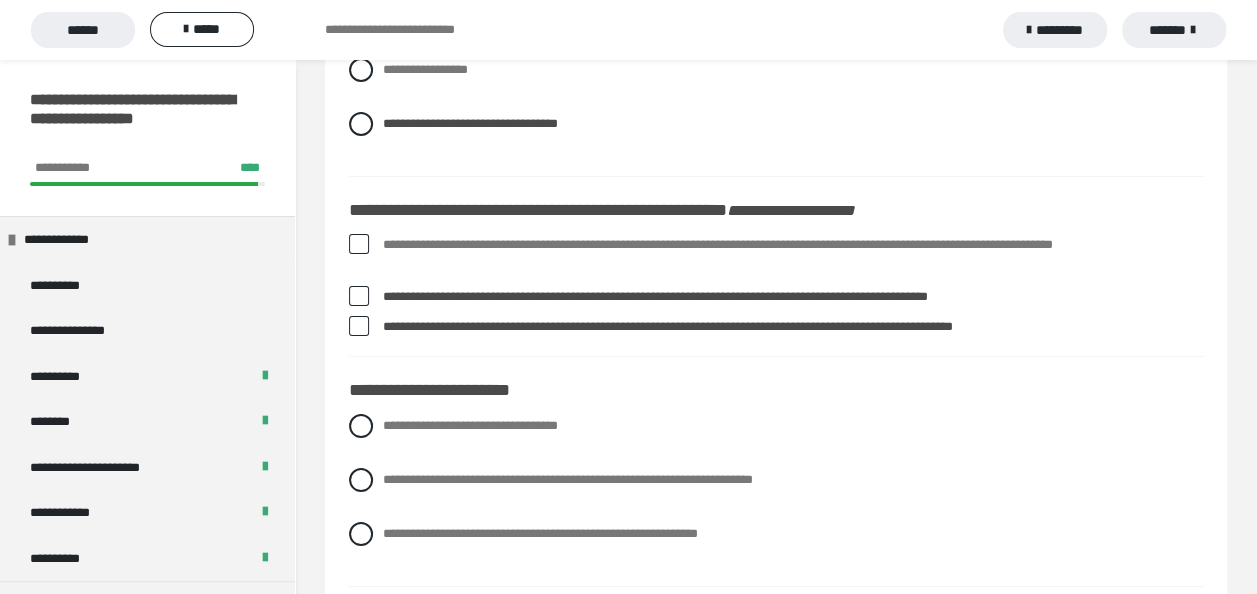 click at bounding box center (359, 244) 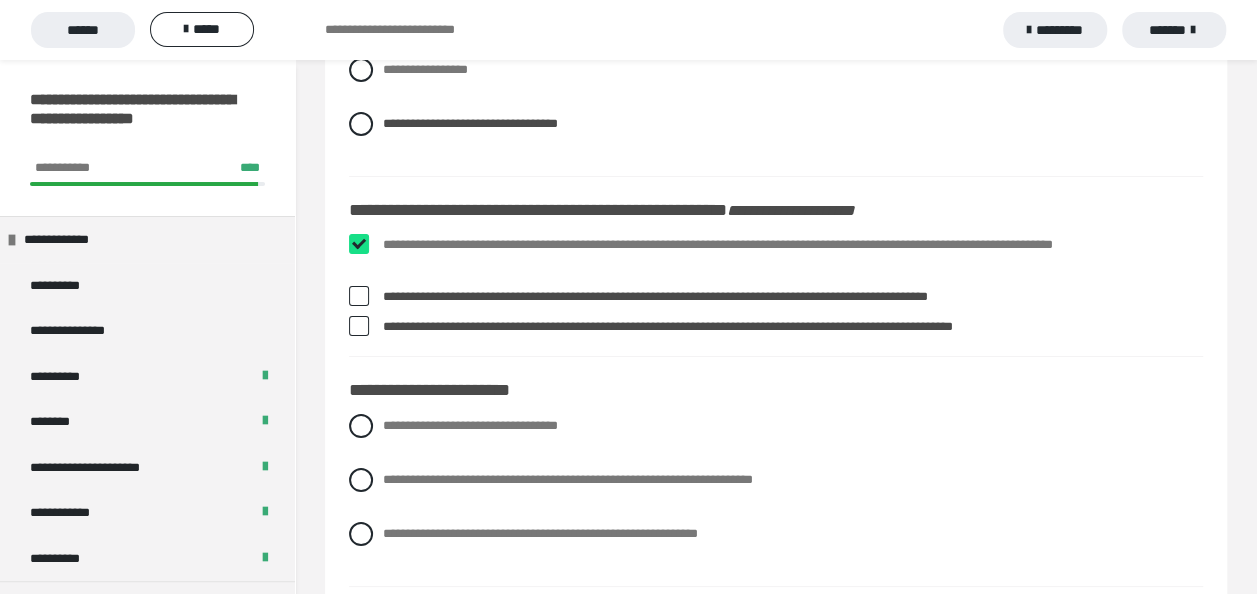 checkbox on "****" 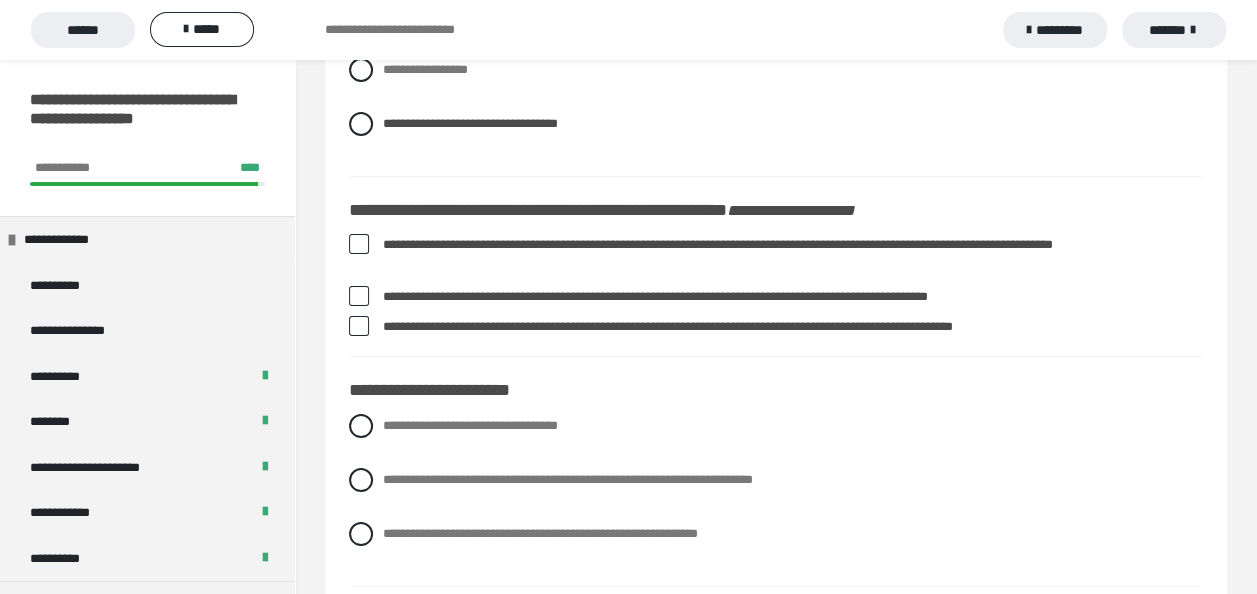 click at bounding box center (359, 296) 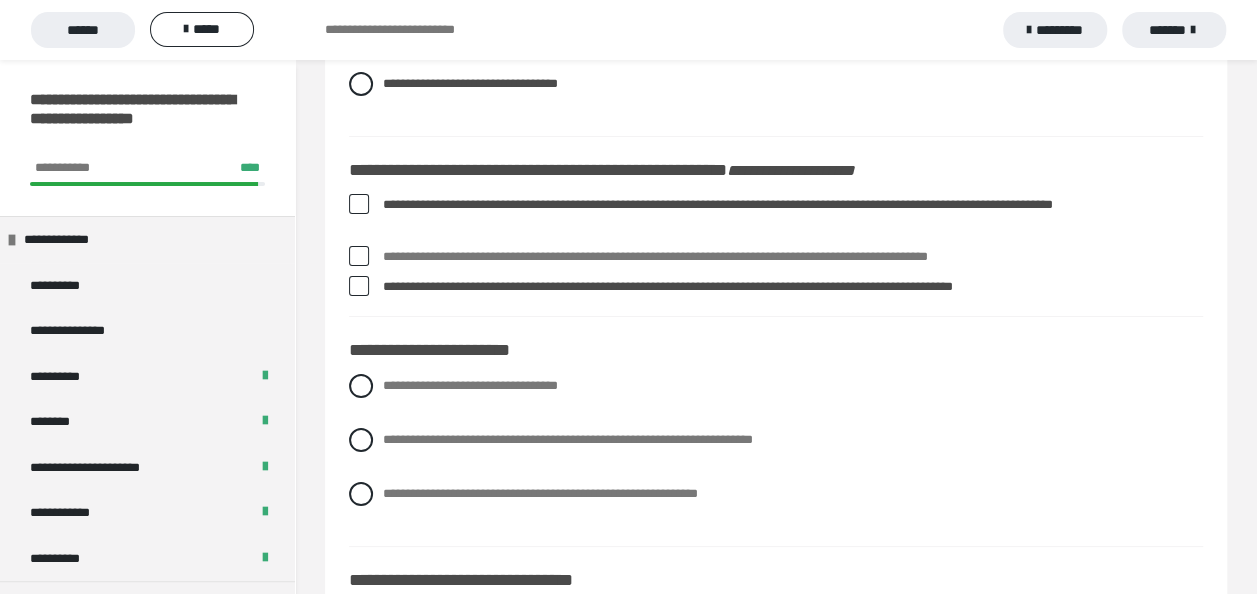 scroll, scrollTop: 3731, scrollLeft: 0, axis: vertical 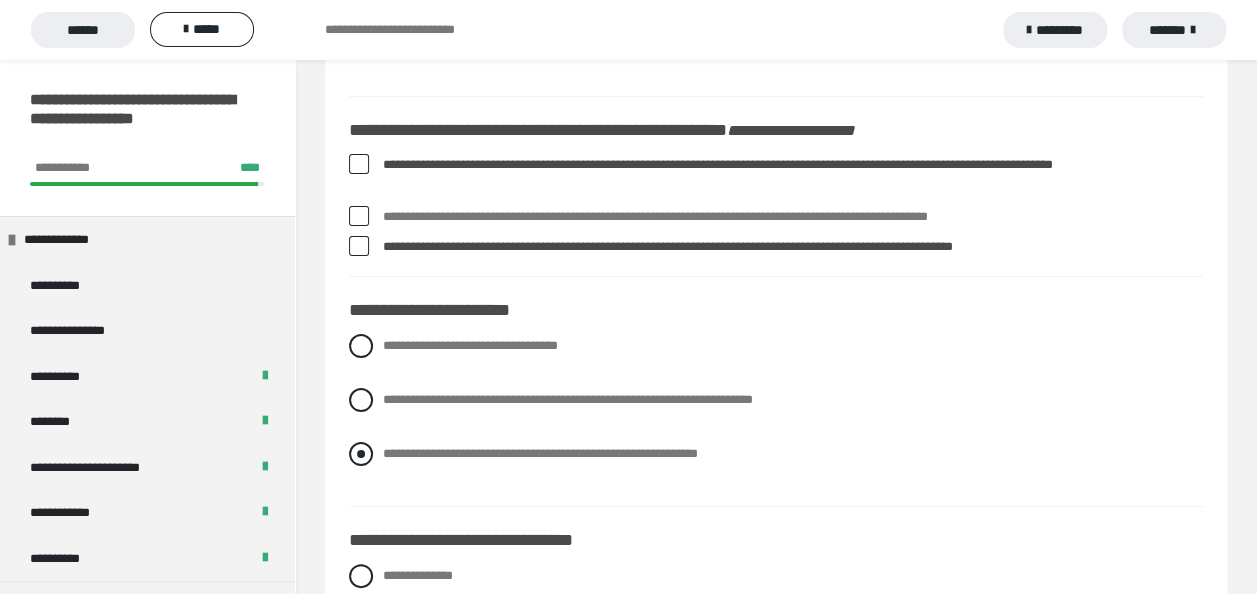 click at bounding box center (361, 454) 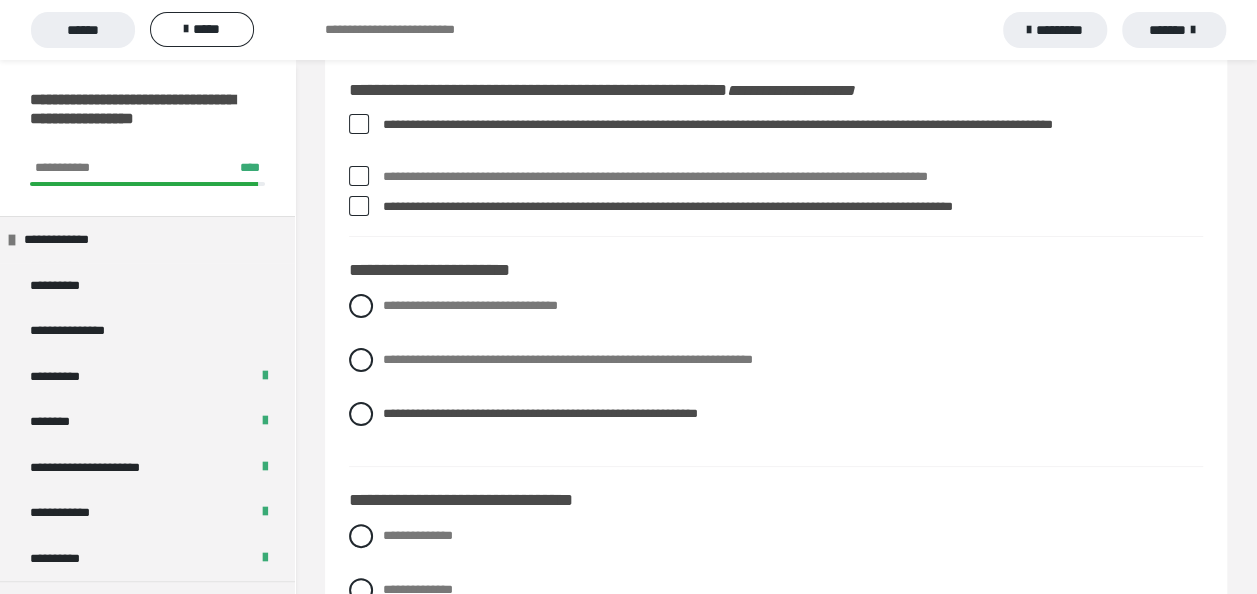 scroll, scrollTop: 3851, scrollLeft: 0, axis: vertical 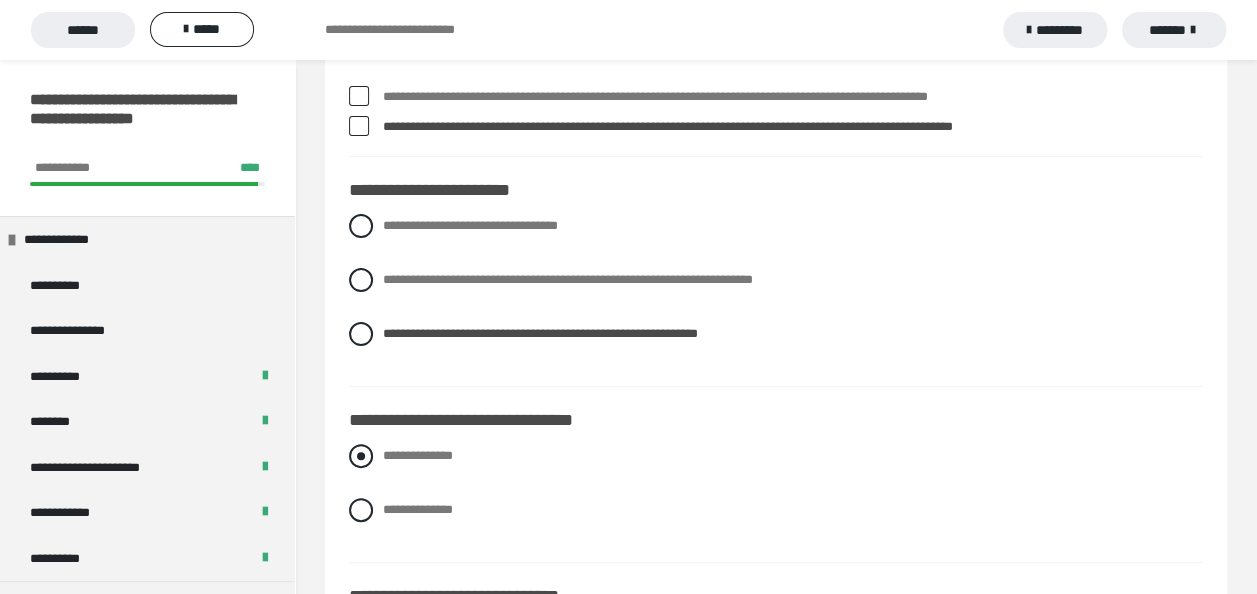 click at bounding box center [361, 456] 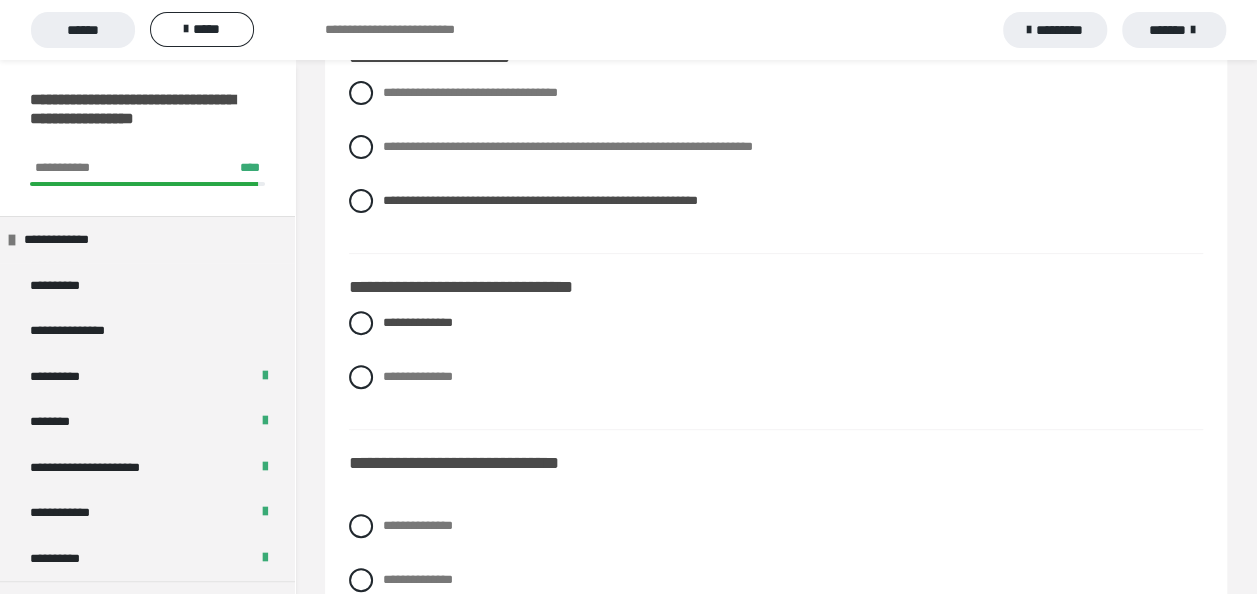 scroll, scrollTop: 4157, scrollLeft: 0, axis: vertical 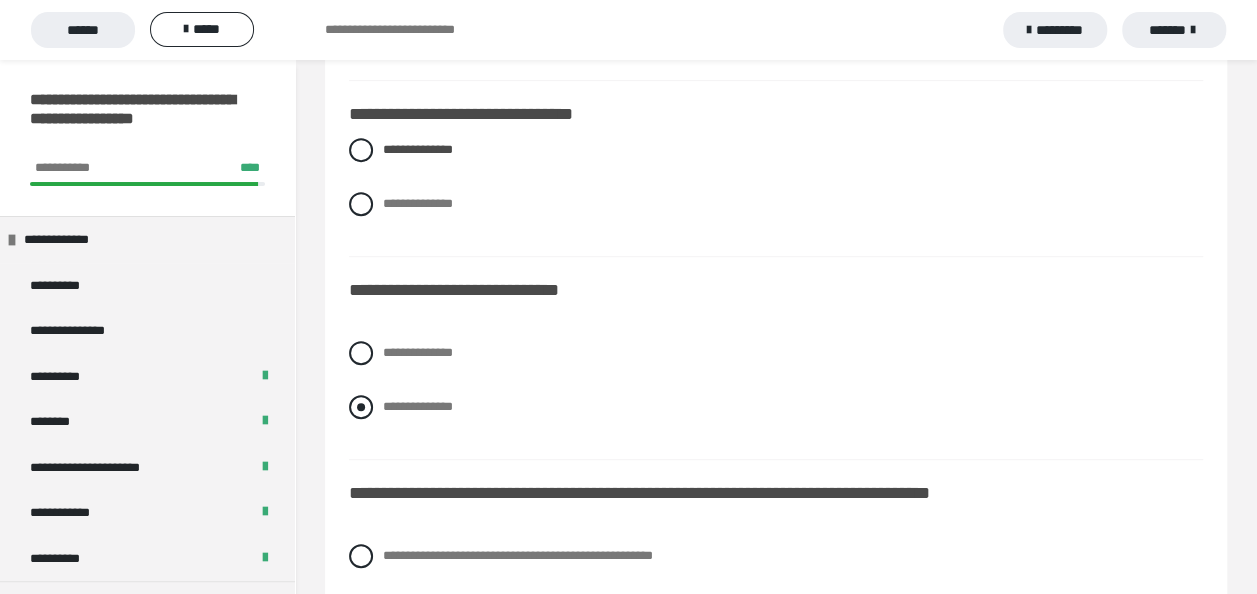 click at bounding box center (361, 407) 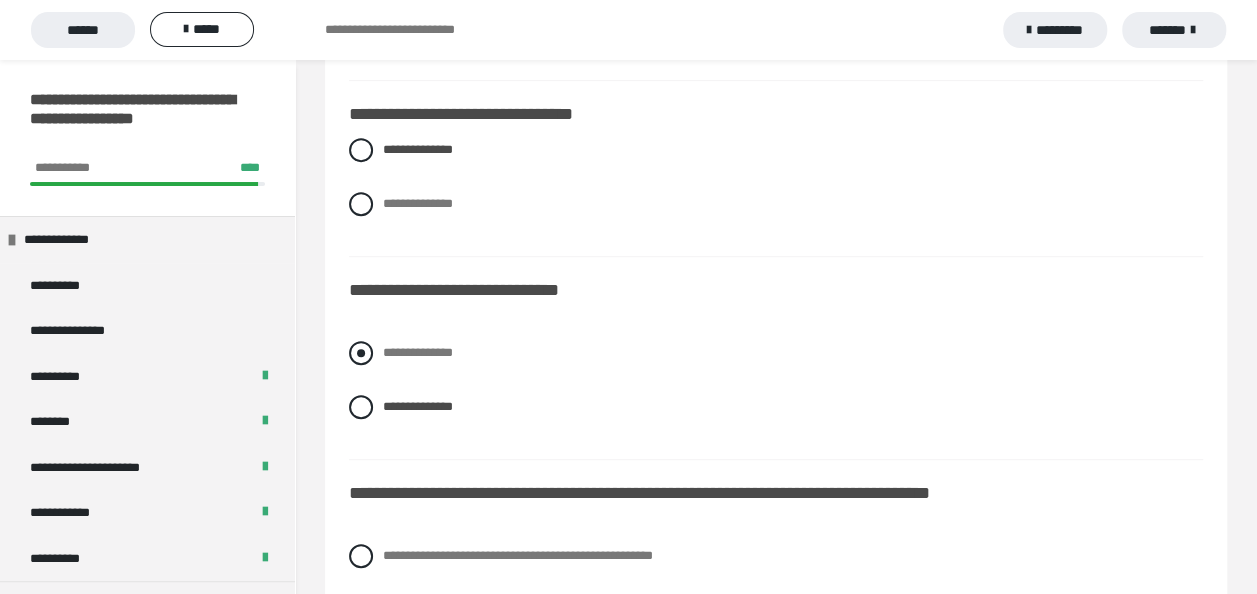 click at bounding box center (361, 353) 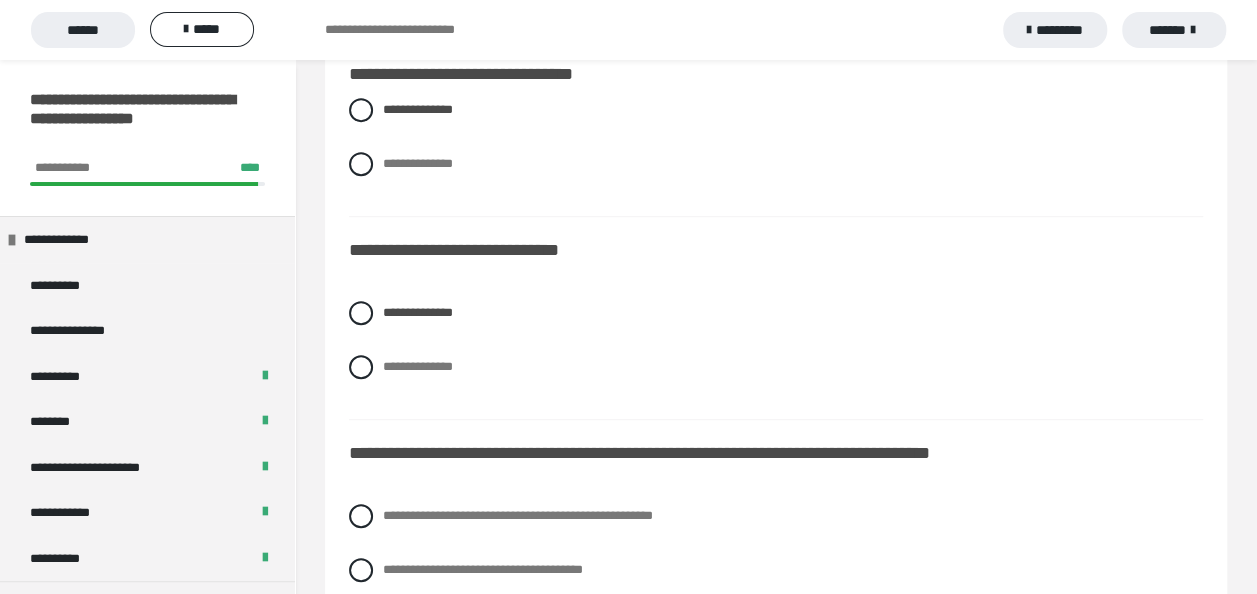 scroll, scrollTop: 4291, scrollLeft: 0, axis: vertical 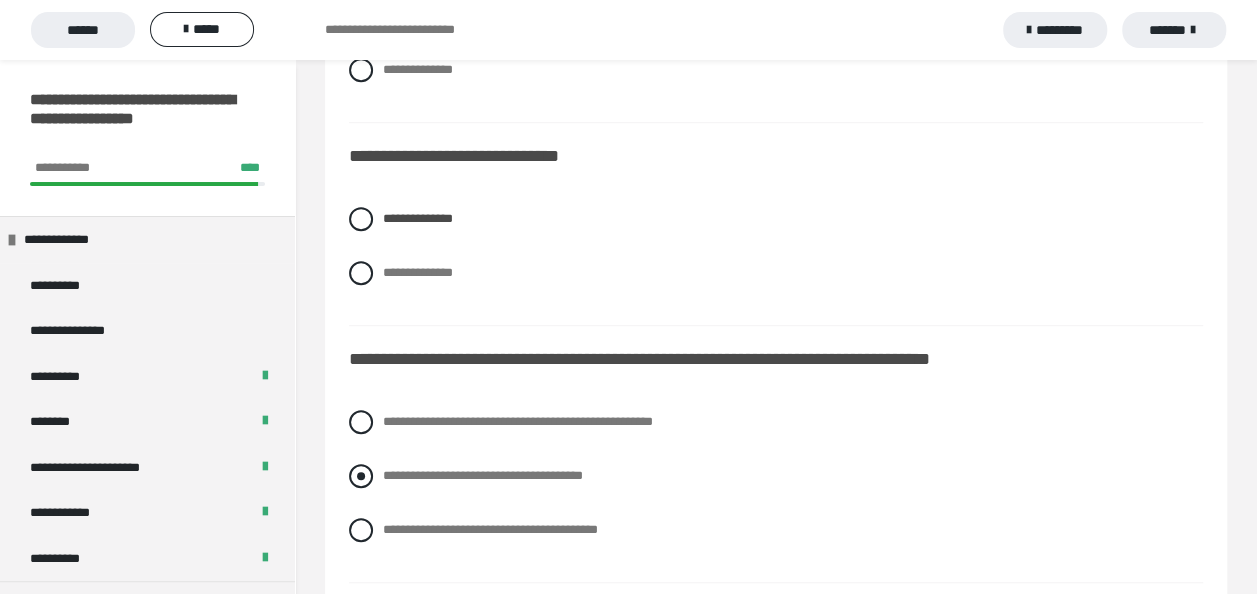 click at bounding box center [361, 476] 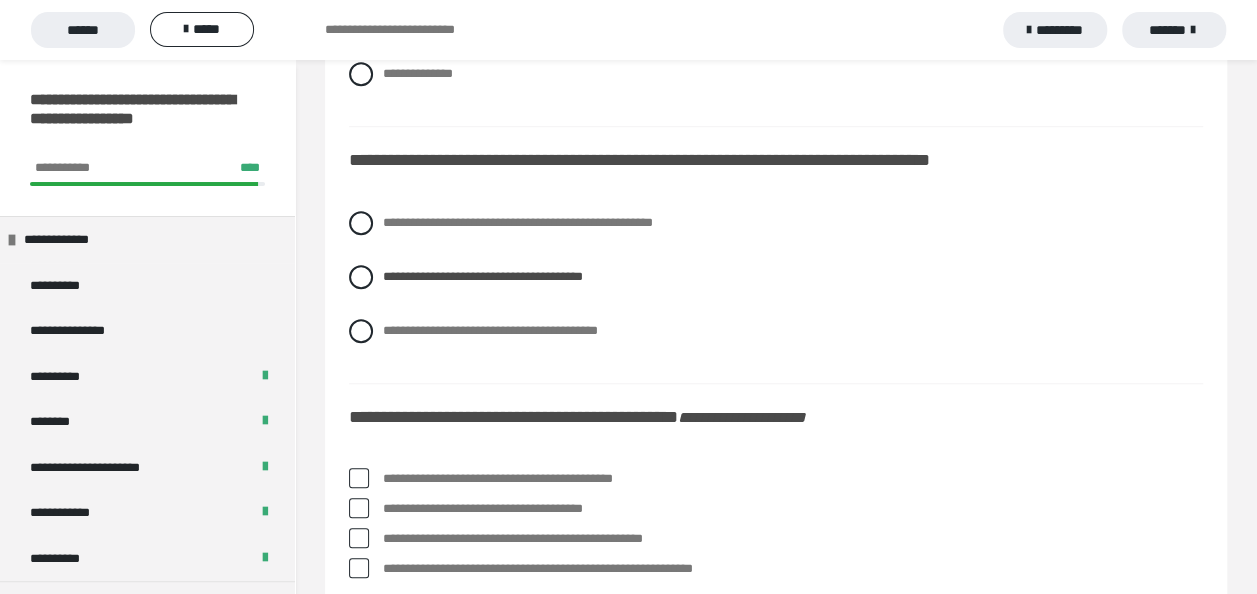 scroll, scrollTop: 4624, scrollLeft: 0, axis: vertical 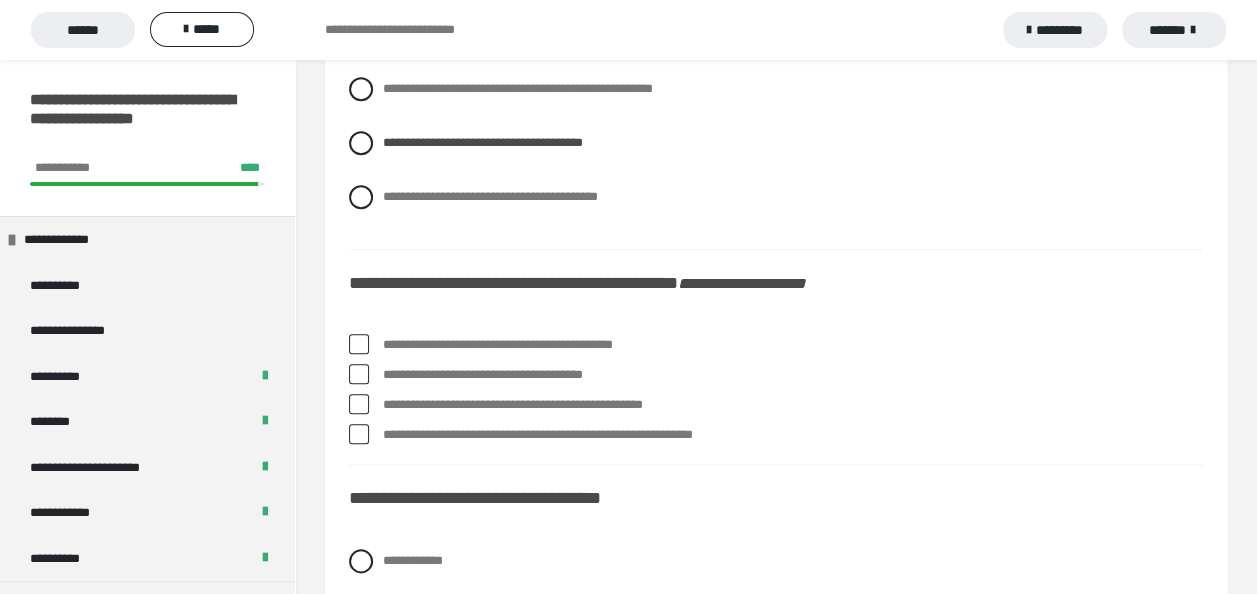 click at bounding box center (359, 374) 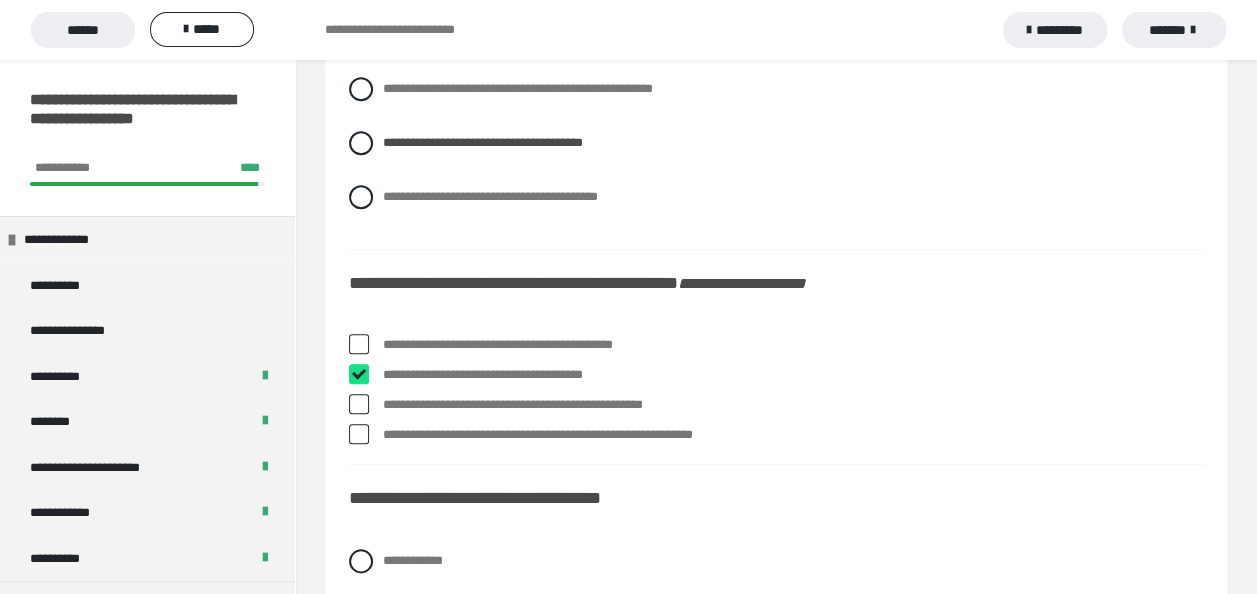 checkbox on "****" 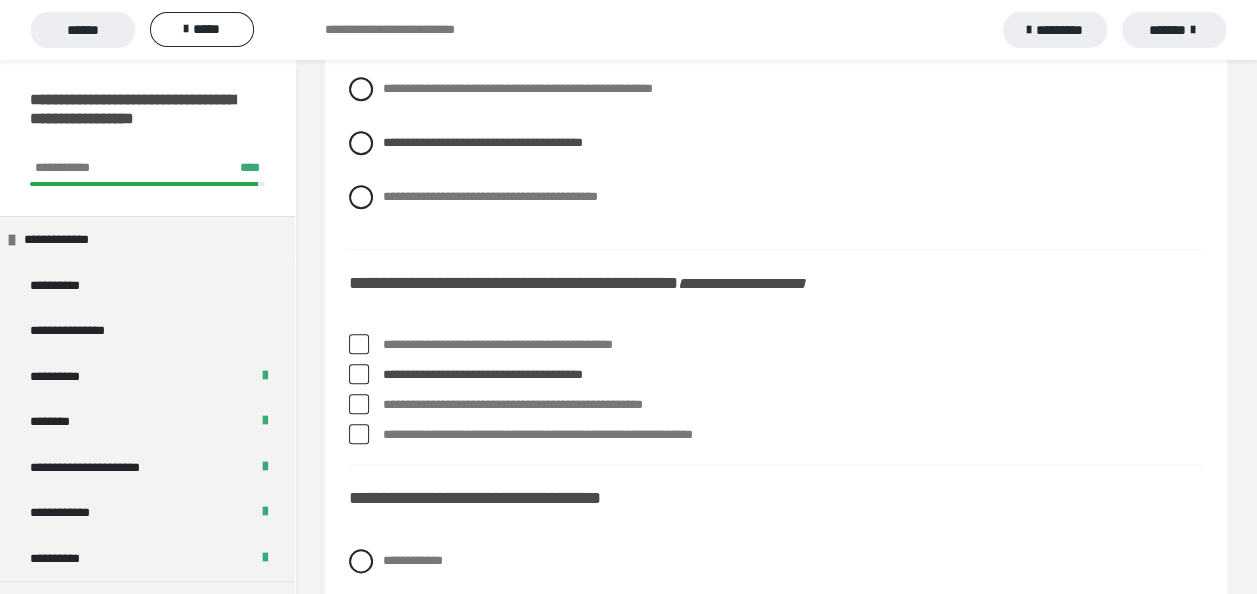 click at bounding box center (359, 434) 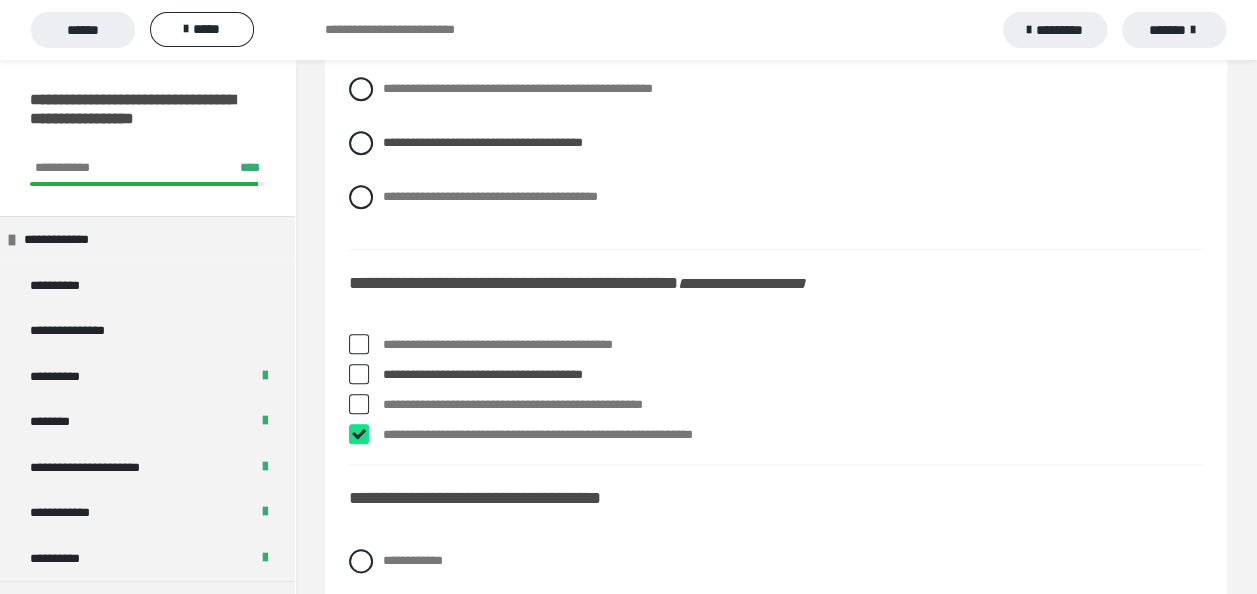 checkbox on "****" 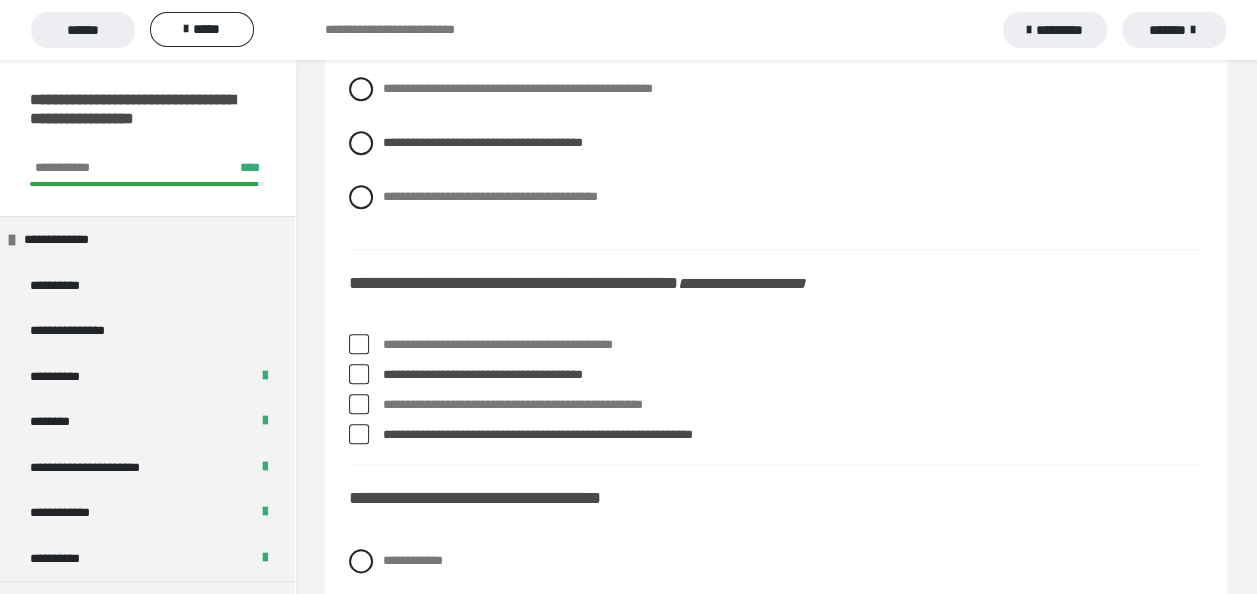 click at bounding box center [359, 404] 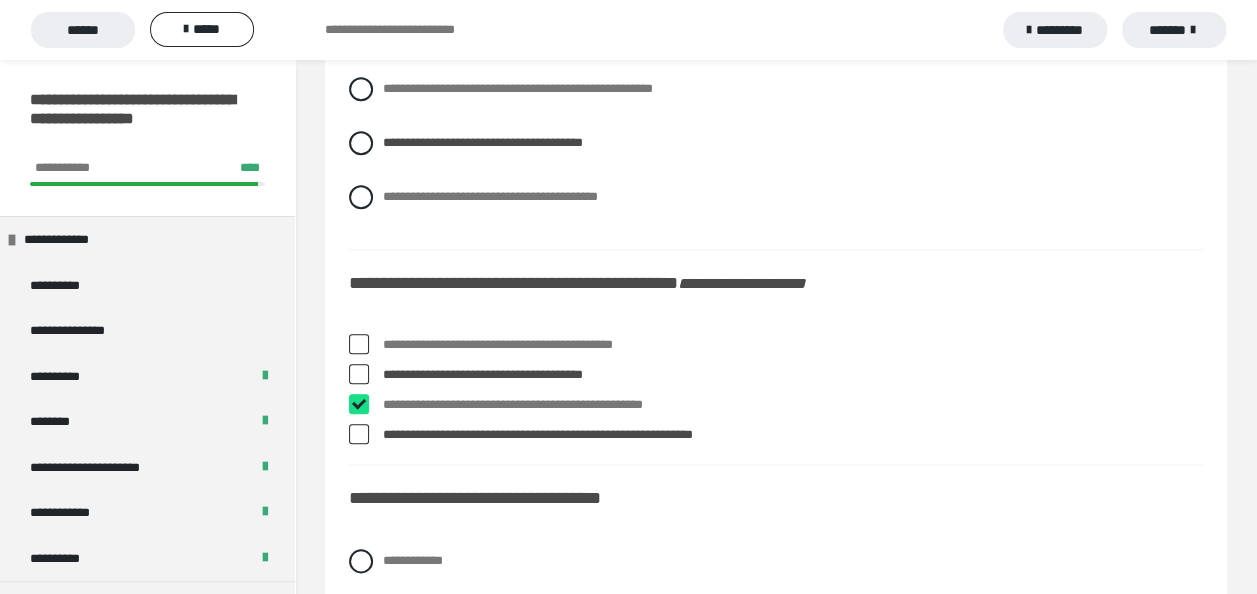 checkbox on "****" 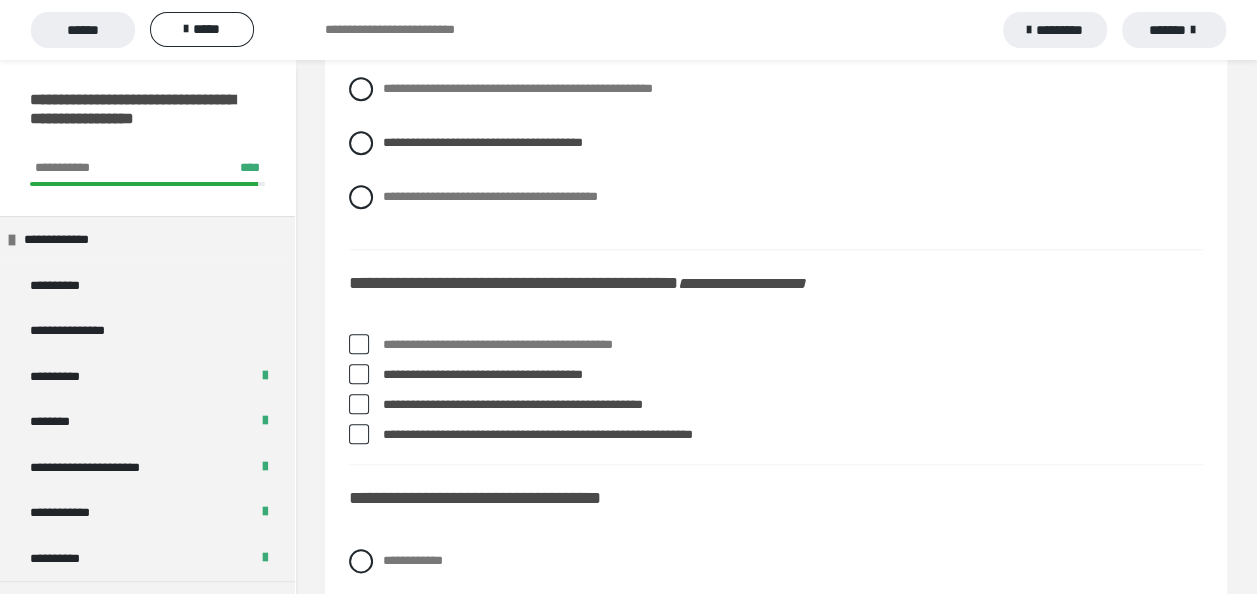 click at bounding box center (359, 434) 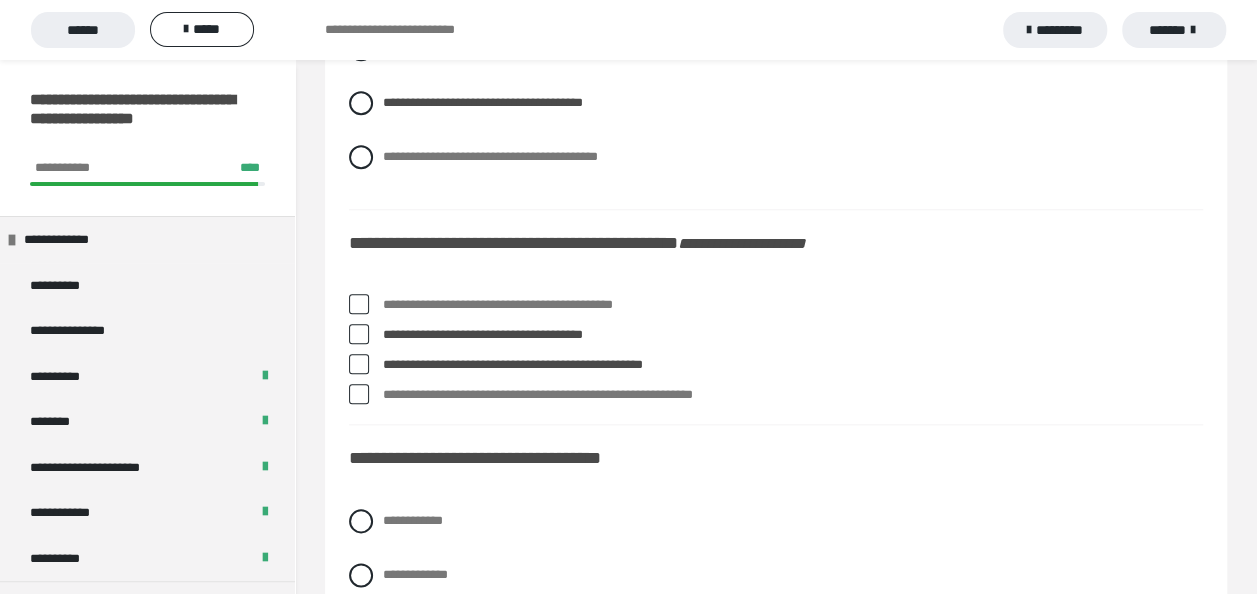 scroll, scrollTop: 4771, scrollLeft: 0, axis: vertical 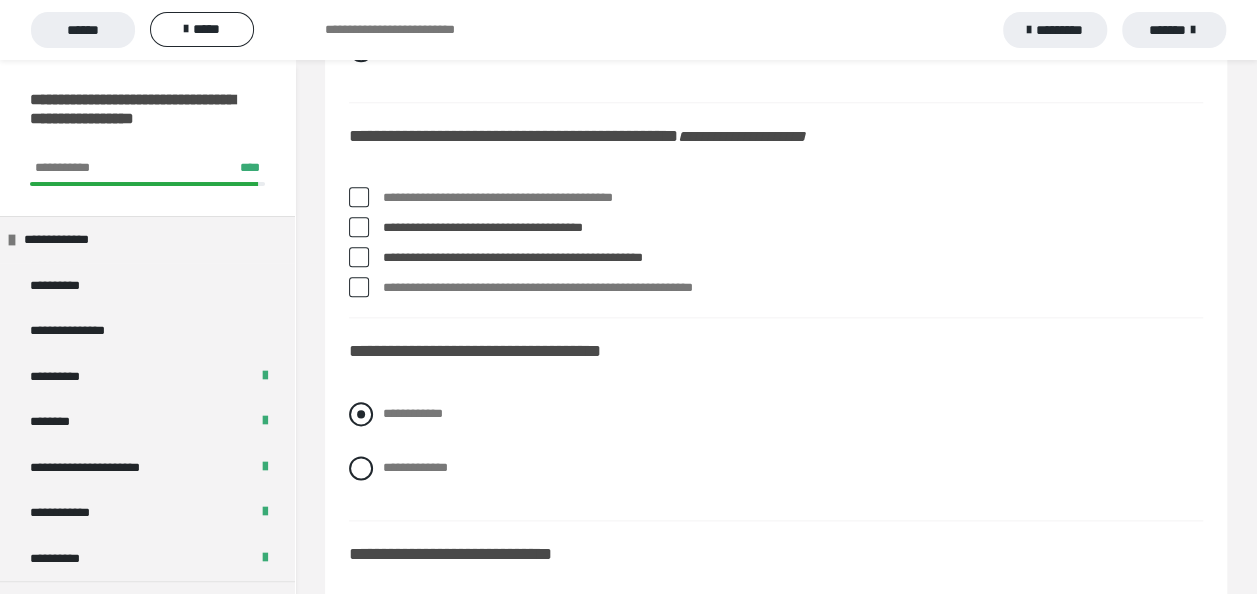 click at bounding box center (361, 414) 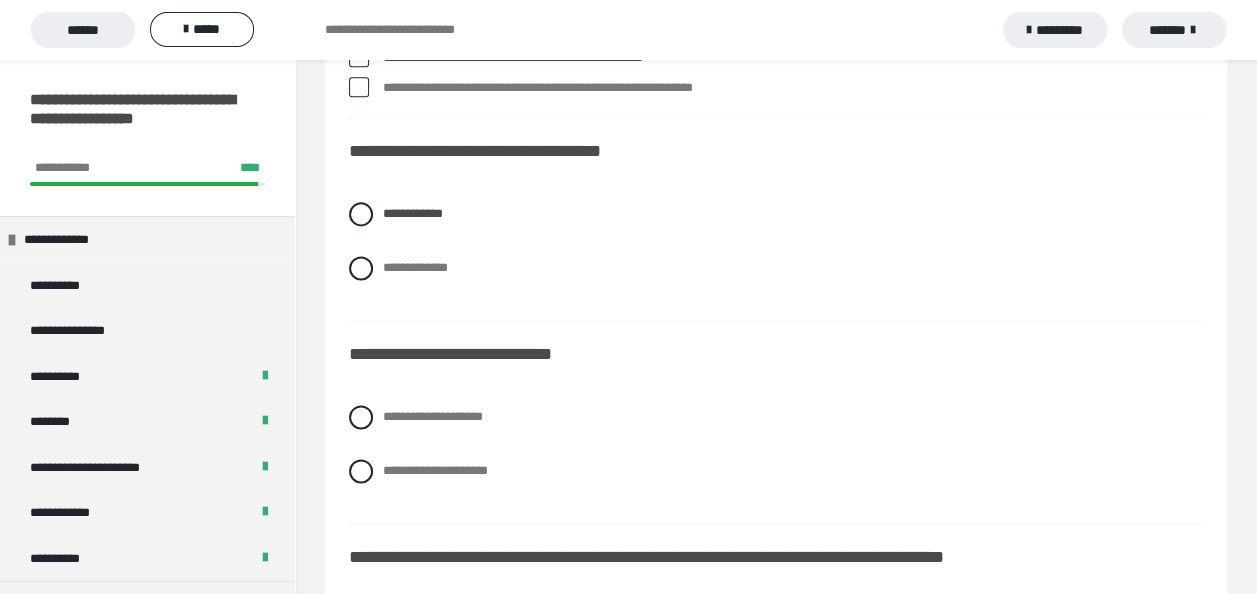 scroll, scrollTop: 5038, scrollLeft: 0, axis: vertical 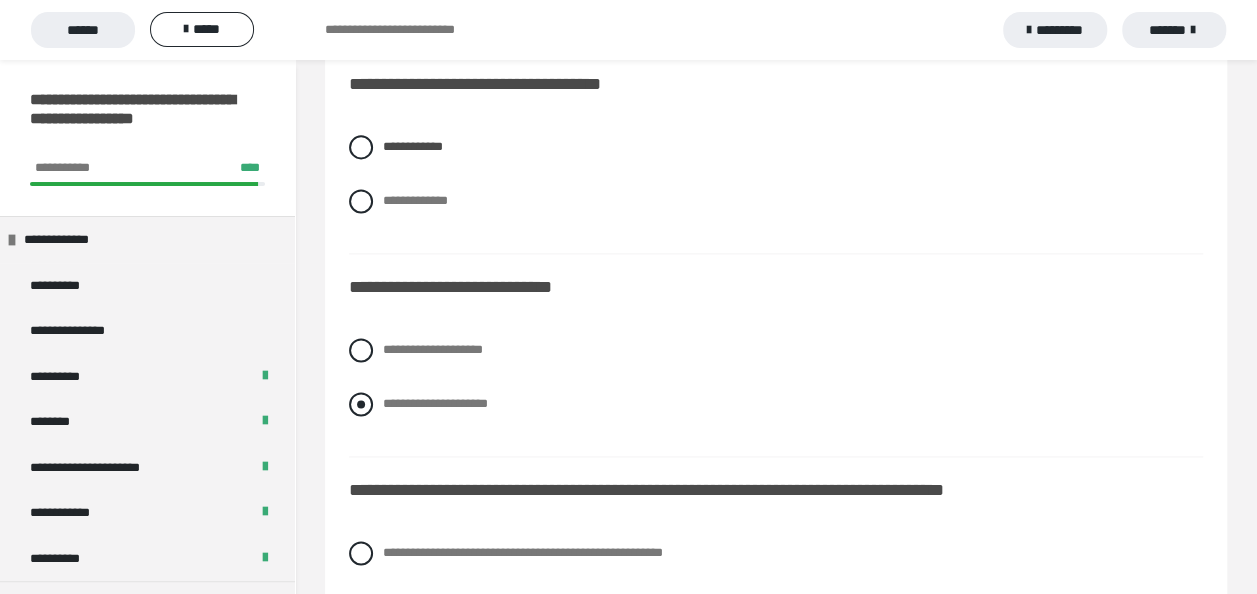 click at bounding box center [361, 404] 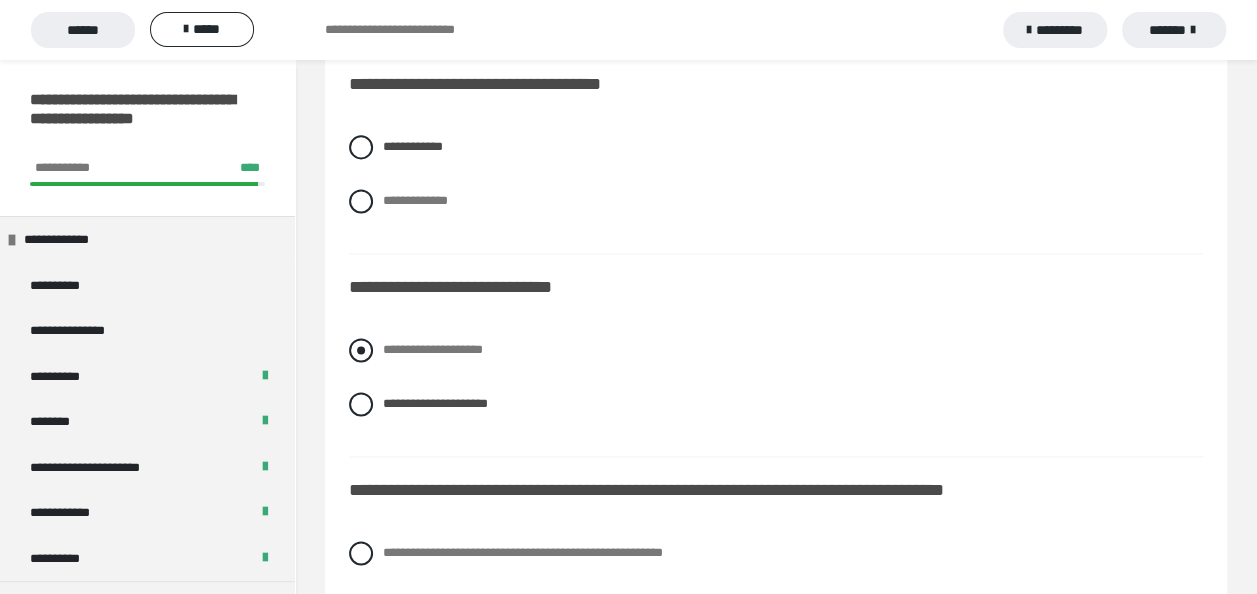 click at bounding box center (361, 350) 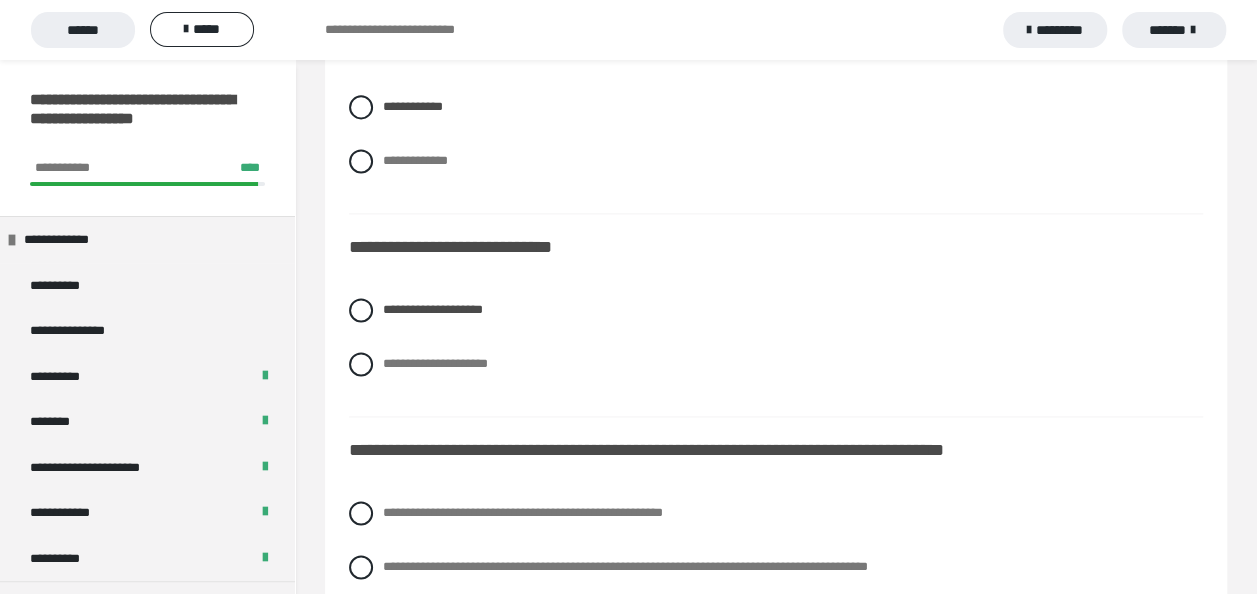 scroll, scrollTop: 5158, scrollLeft: 0, axis: vertical 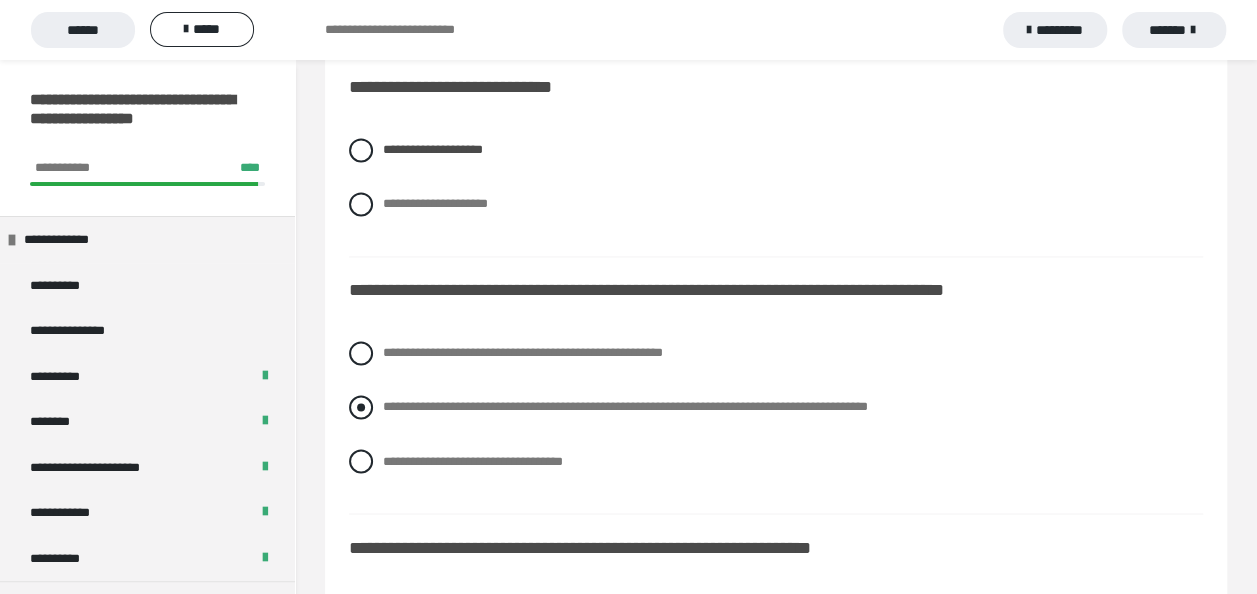 click at bounding box center [361, 407] 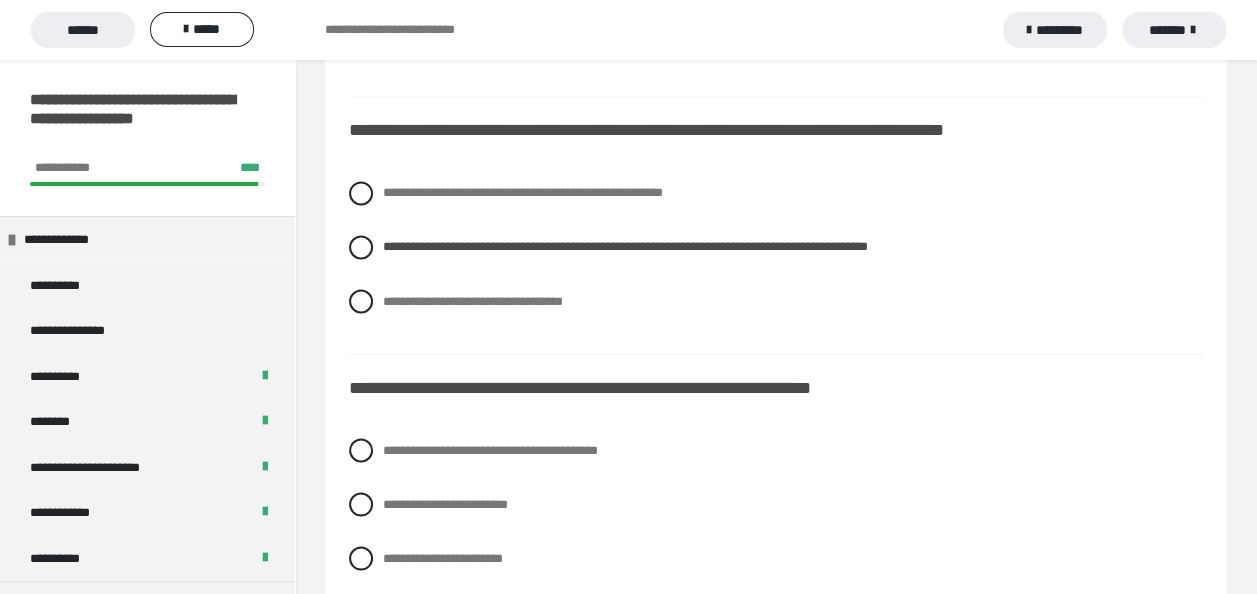 scroll, scrollTop: 5438, scrollLeft: 0, axis: vertical 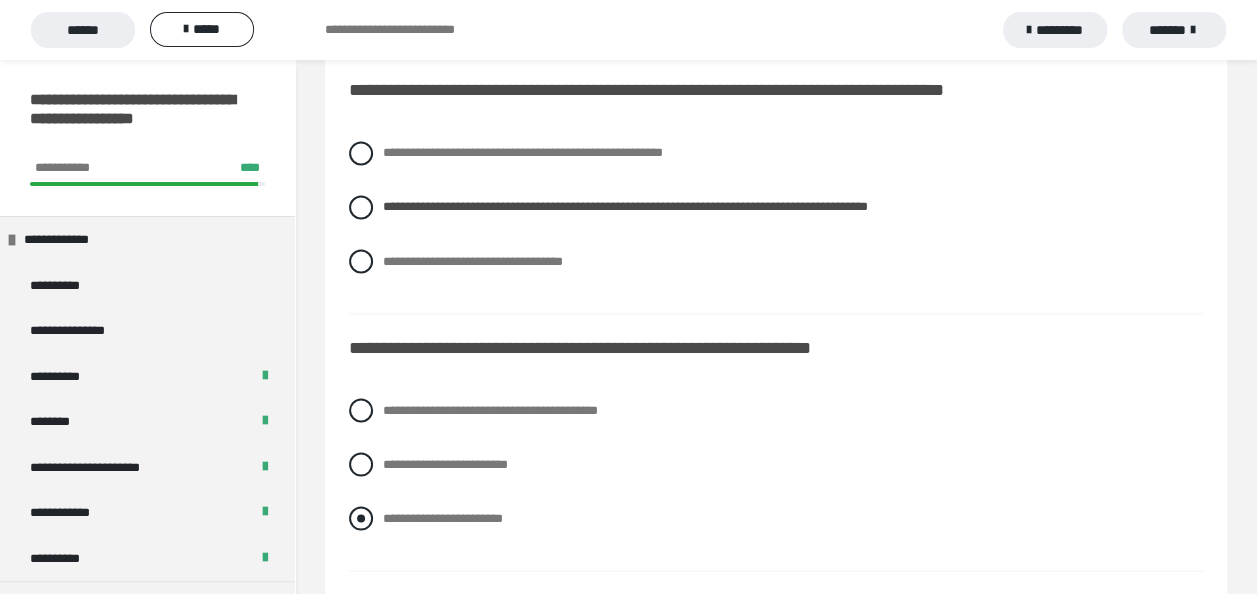 click at bounding box center [361, 518] 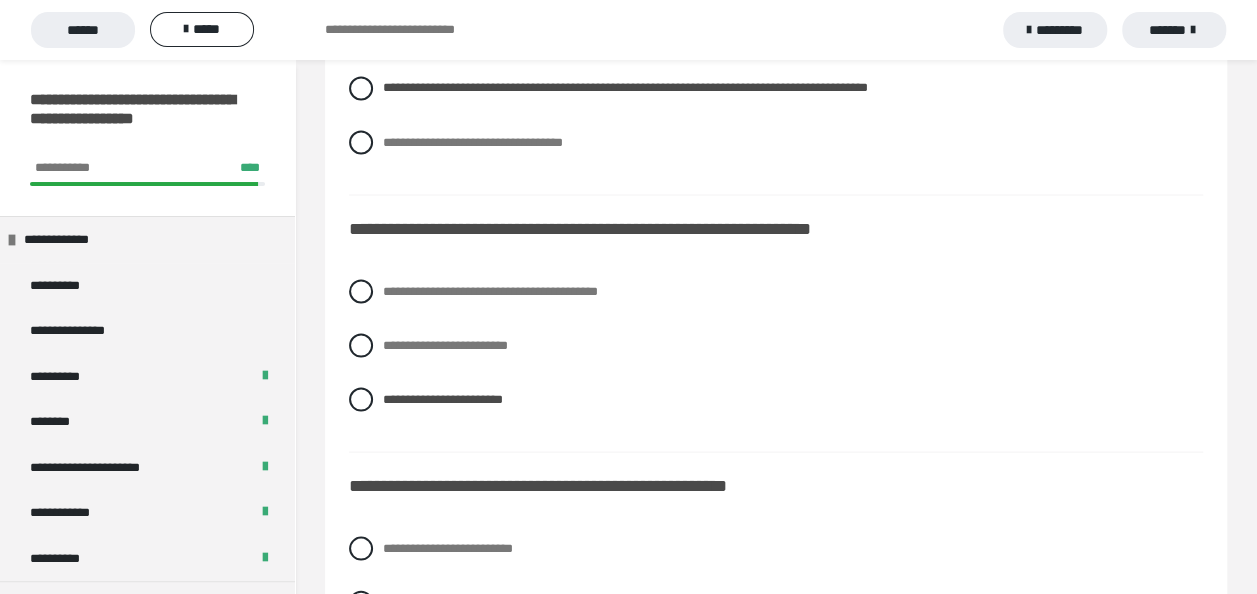 scroll, scrollTop: 5610, scrollLeft: 0, axis: vertical 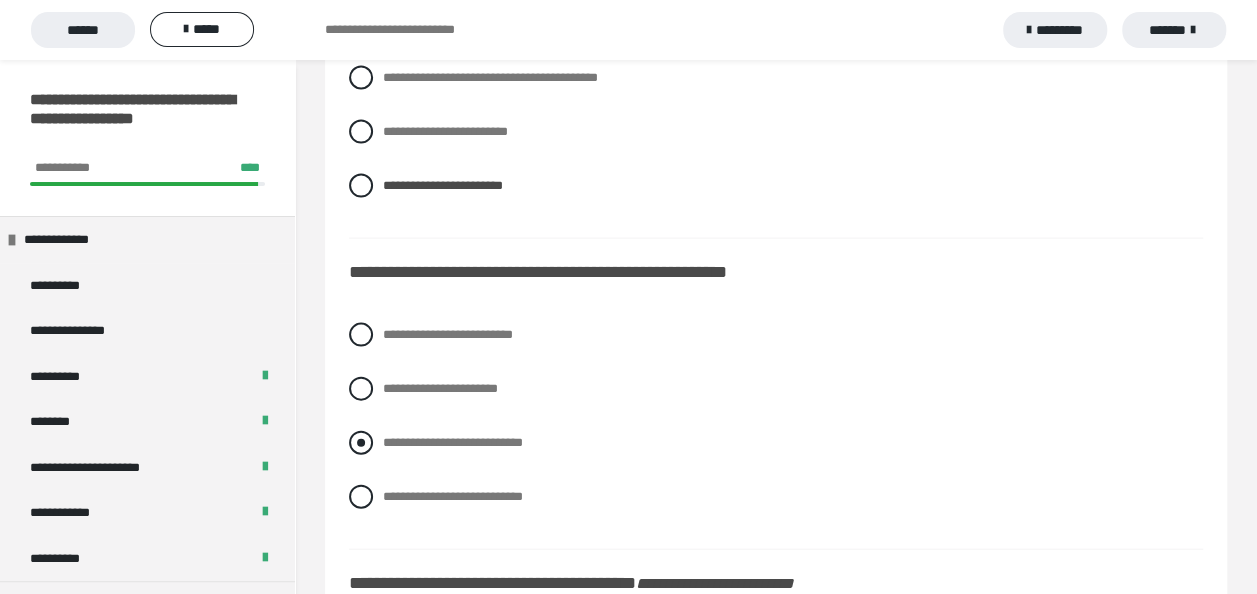 click at bounding box center [361, 443] 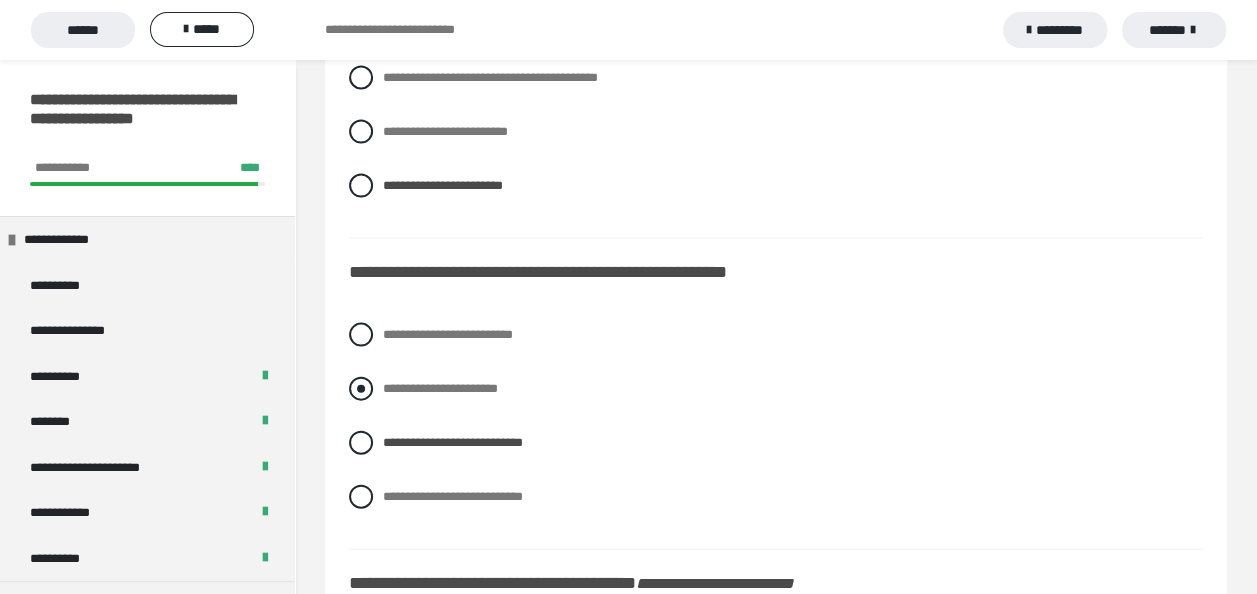 click at bounding box center (361, 389) 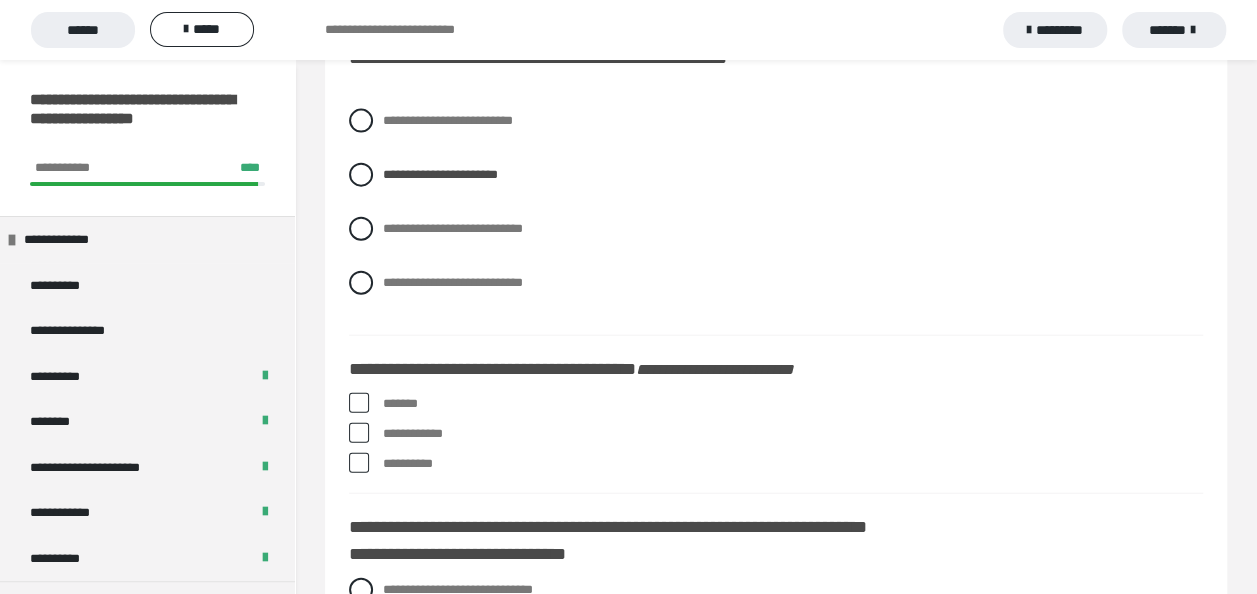 scroll, scrollTop: 6011, scrollLeft: 0, axis: vertical 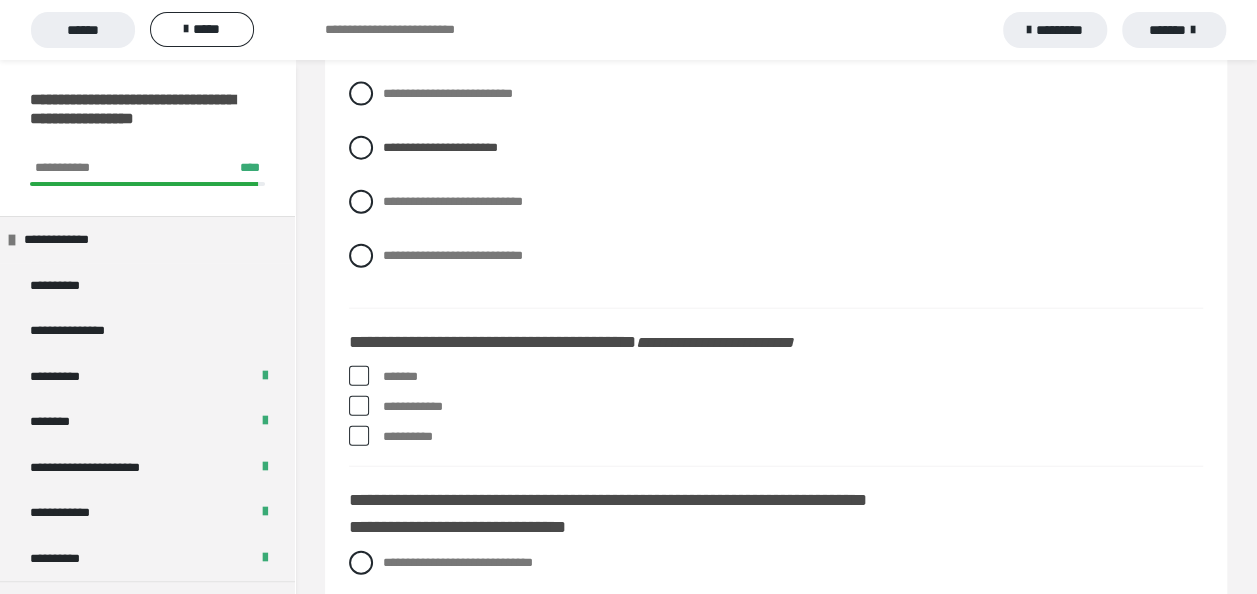 click at bounding box center [359, 376] 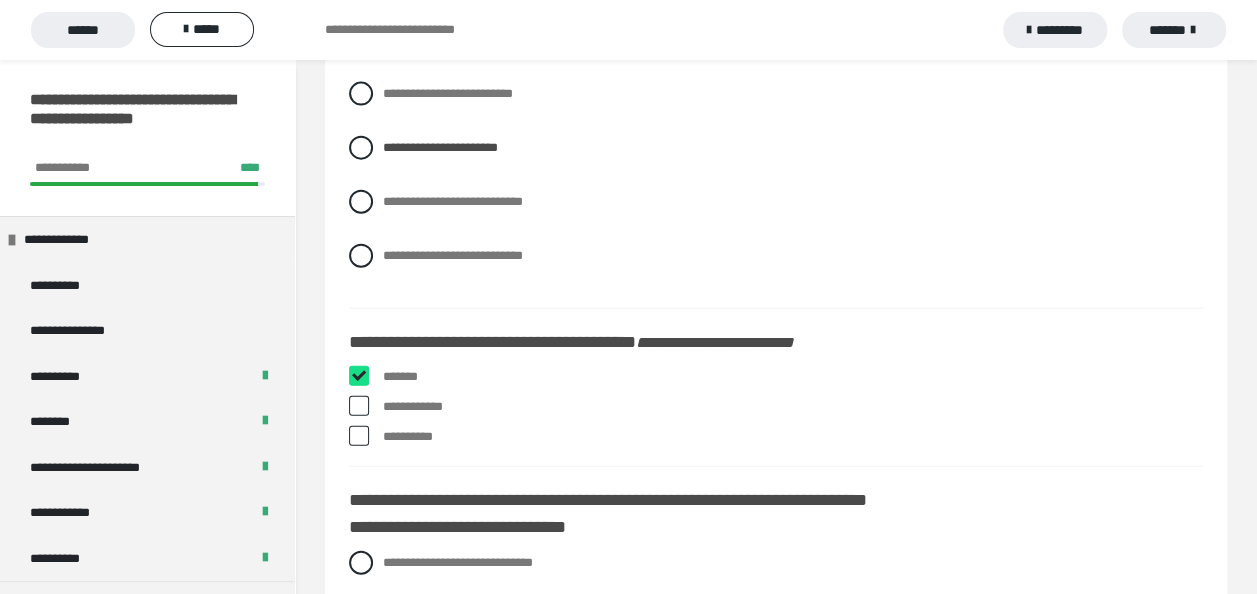 checkbox on "****" 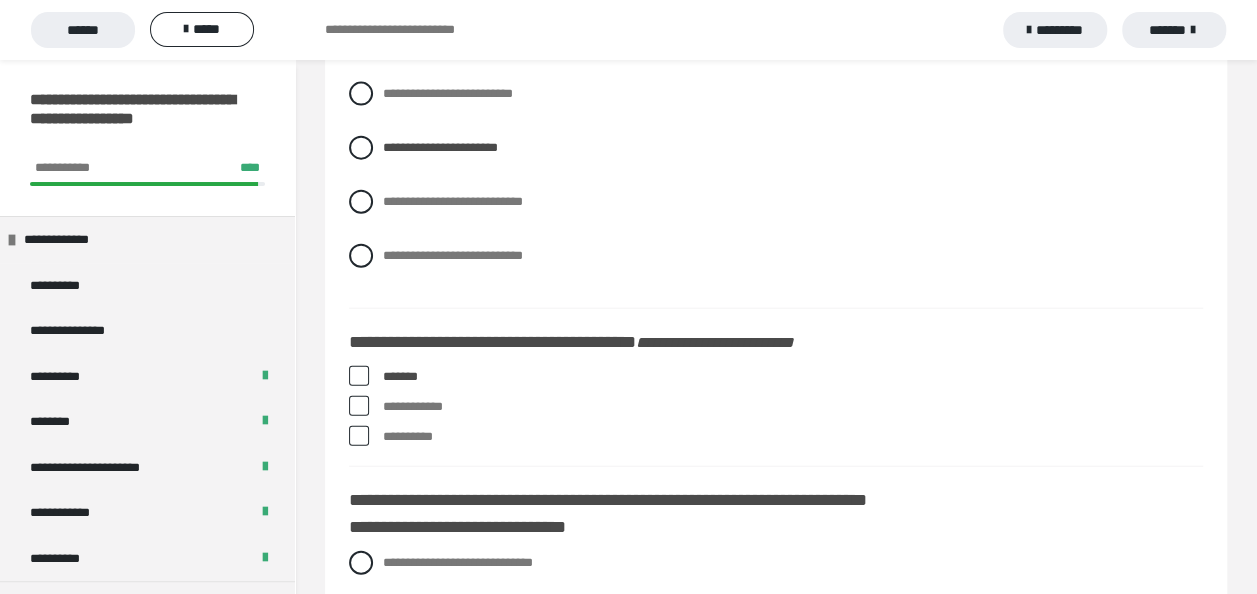 click at bounding box center (359, 436) 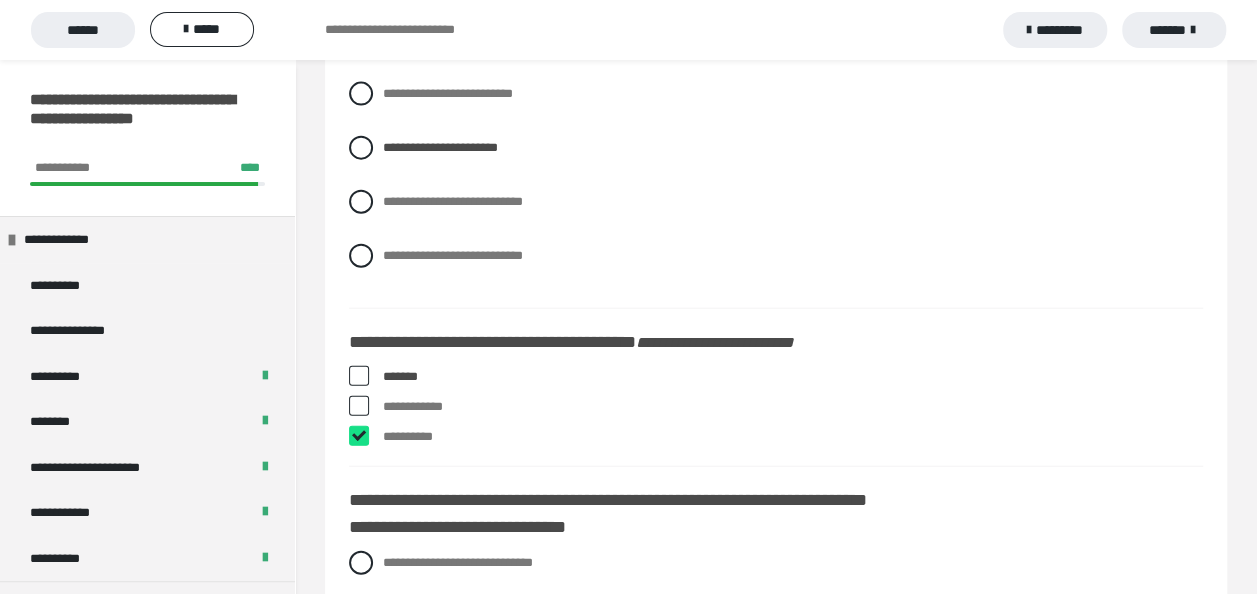 checkbox on "****" 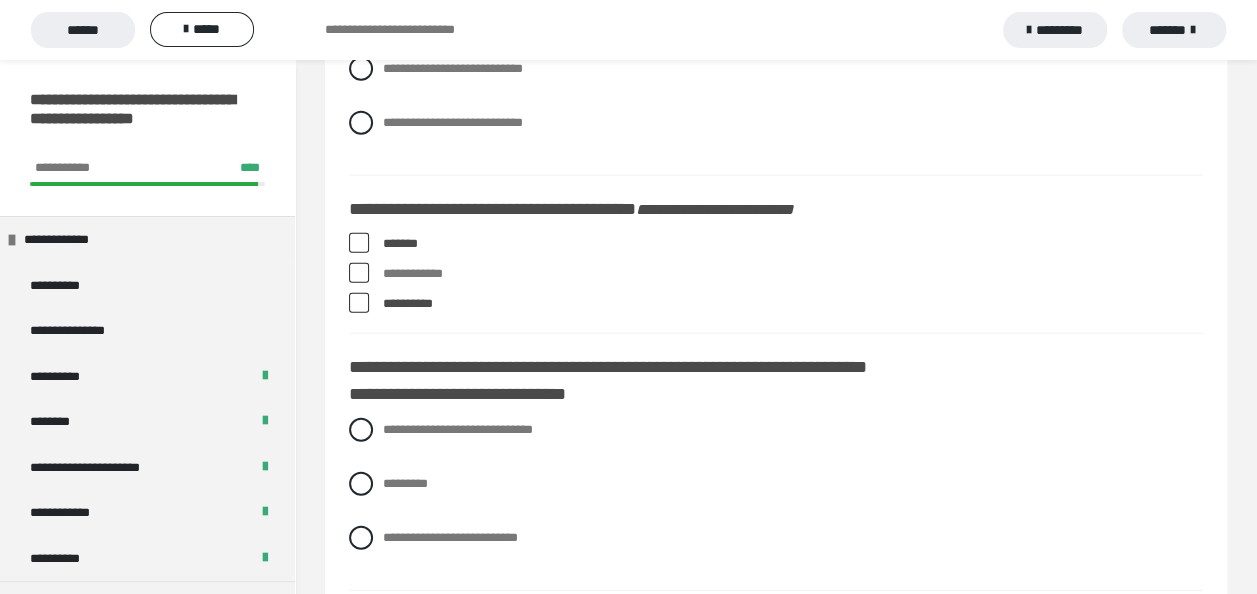 scroll, scrollTop: 6184, scrollLeft: 0, axis: vertical 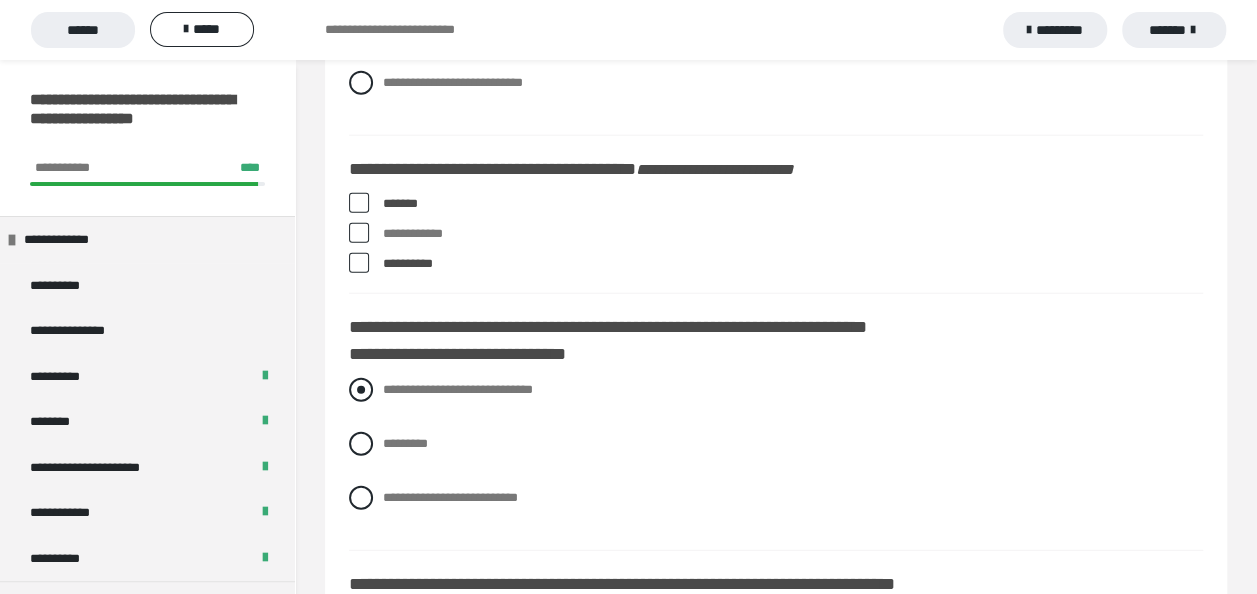 click at bounding box center (361, 390) 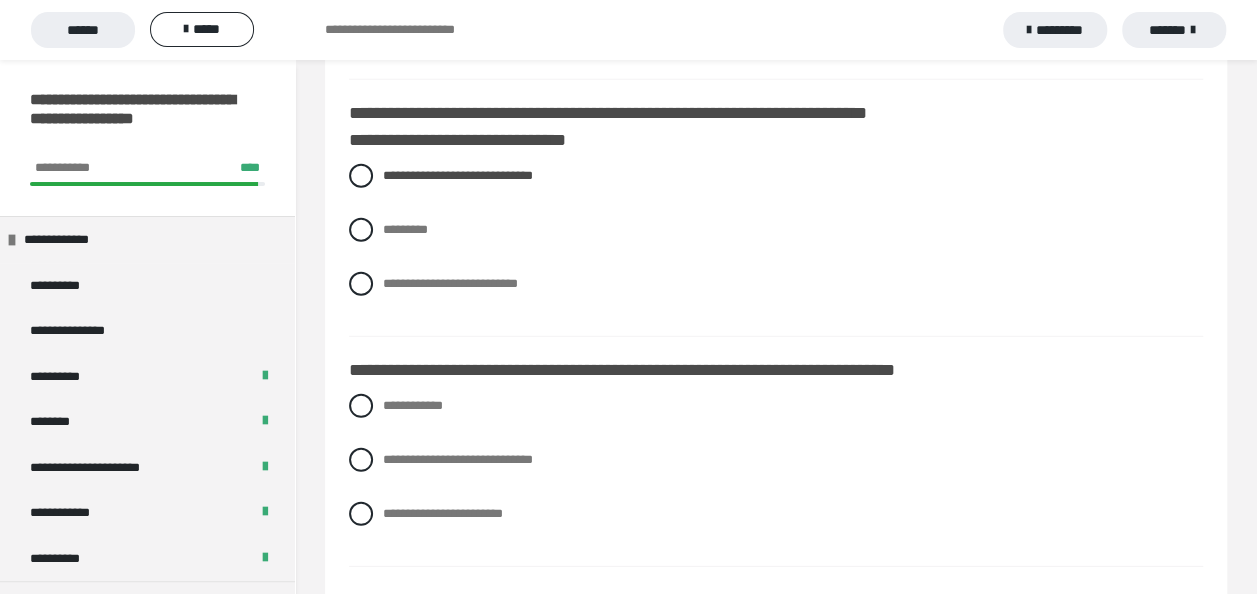 scroll, scrollTop: 6464, scrollLeft: 0, axis: vertical 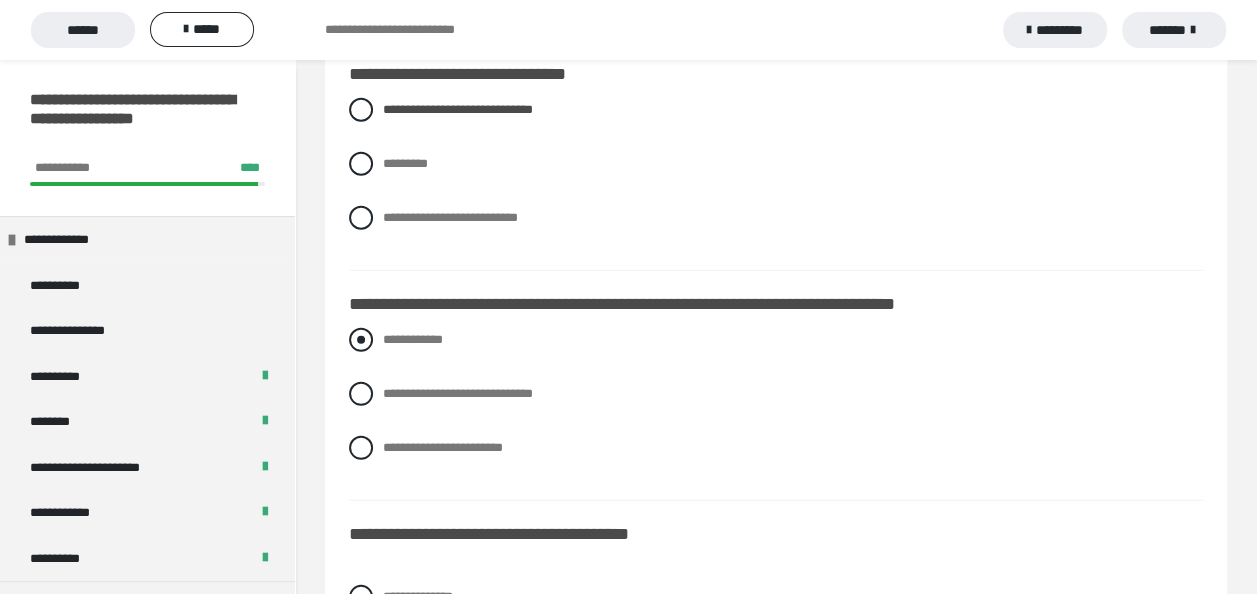 click at bounding box center (361, 340) 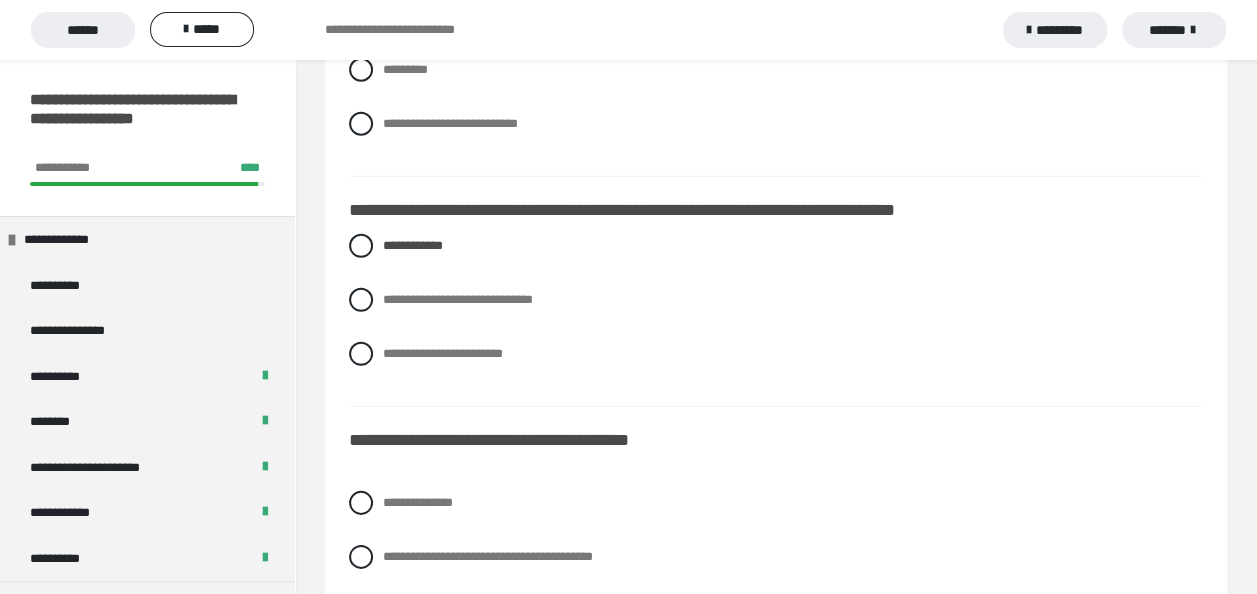 scroll, scrollTop: 6598, scrollLeft: 0, axis: vertical 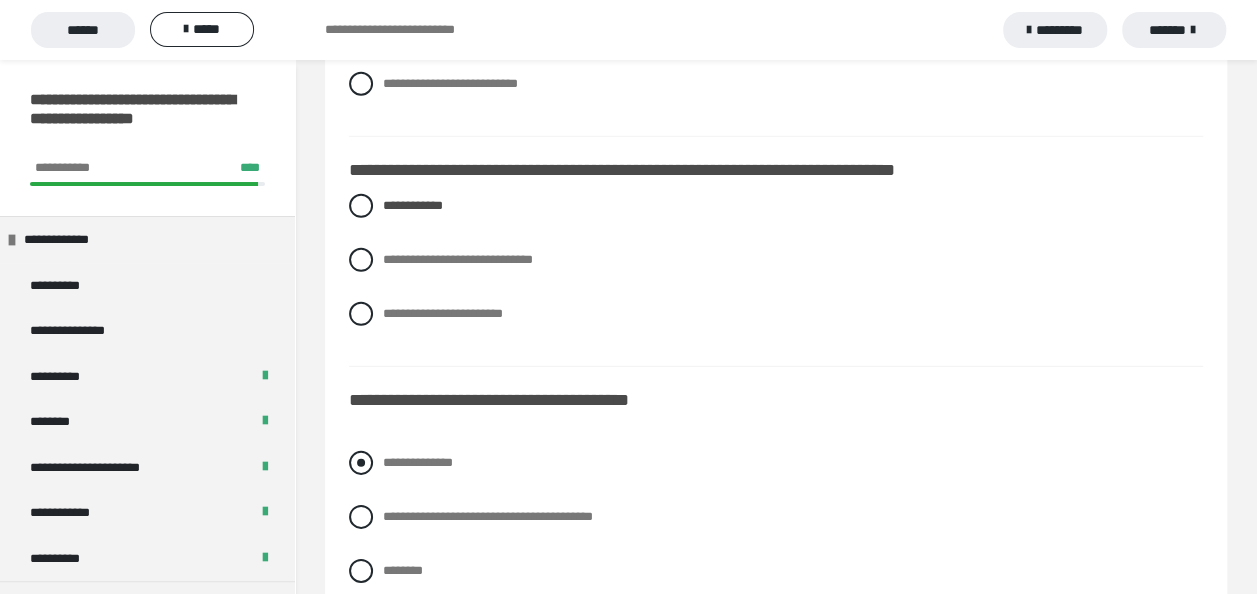 click at bounding box center (361, 463) 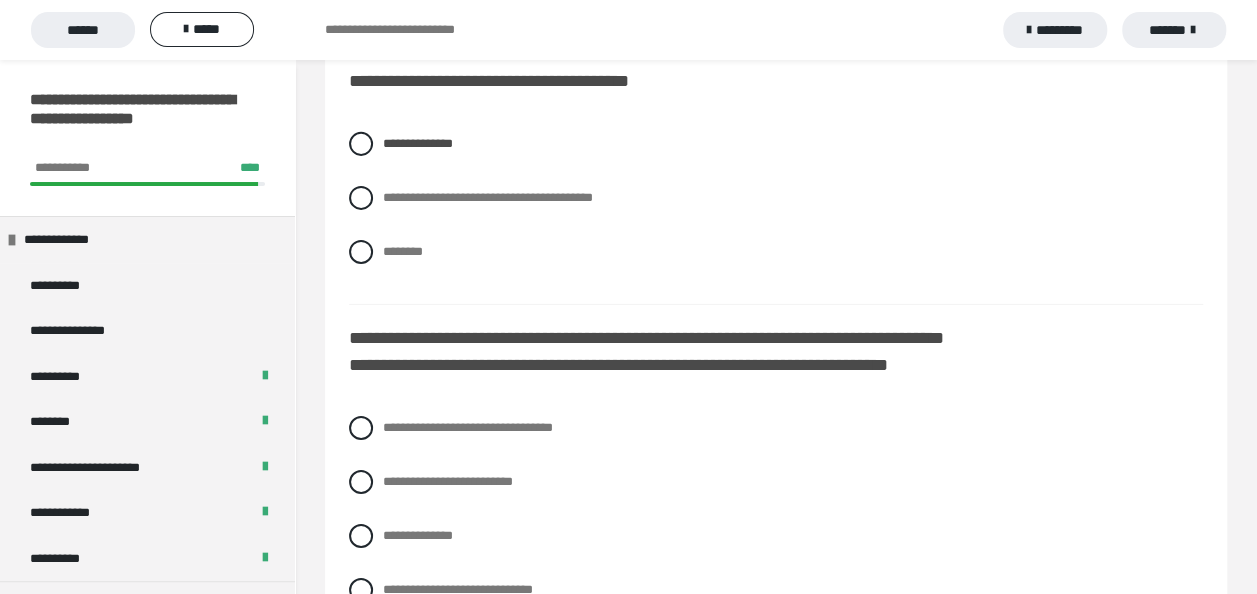 scroll, scrollTop: 7010, scrollLeft: 0, axis: vertical 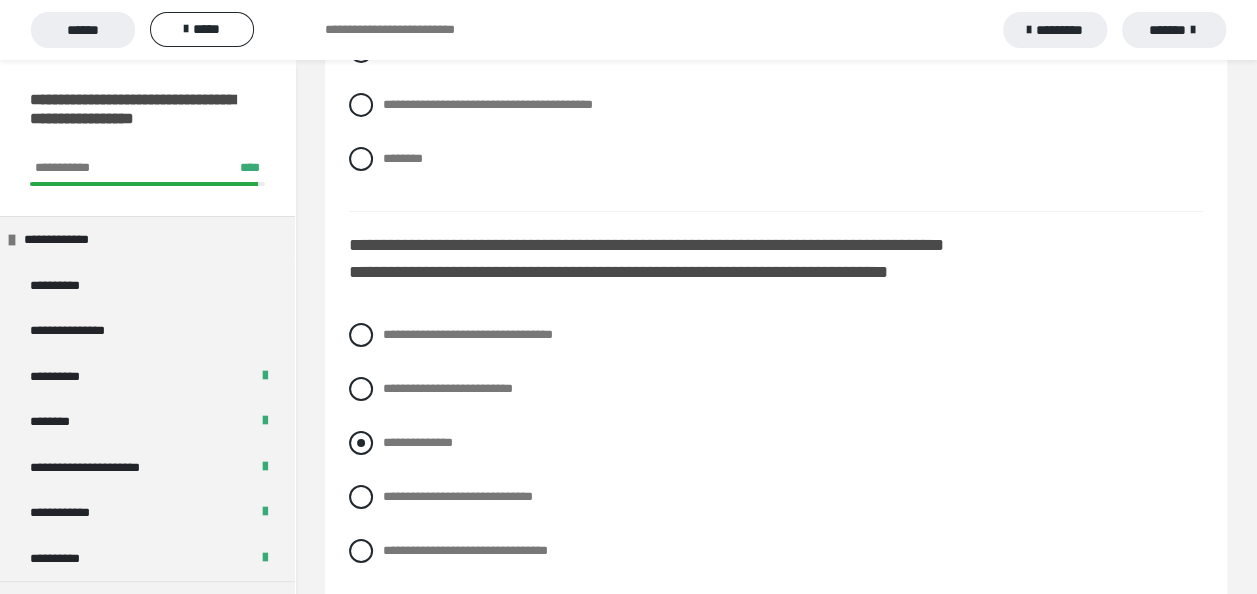 click at bounding box center [361, 443] 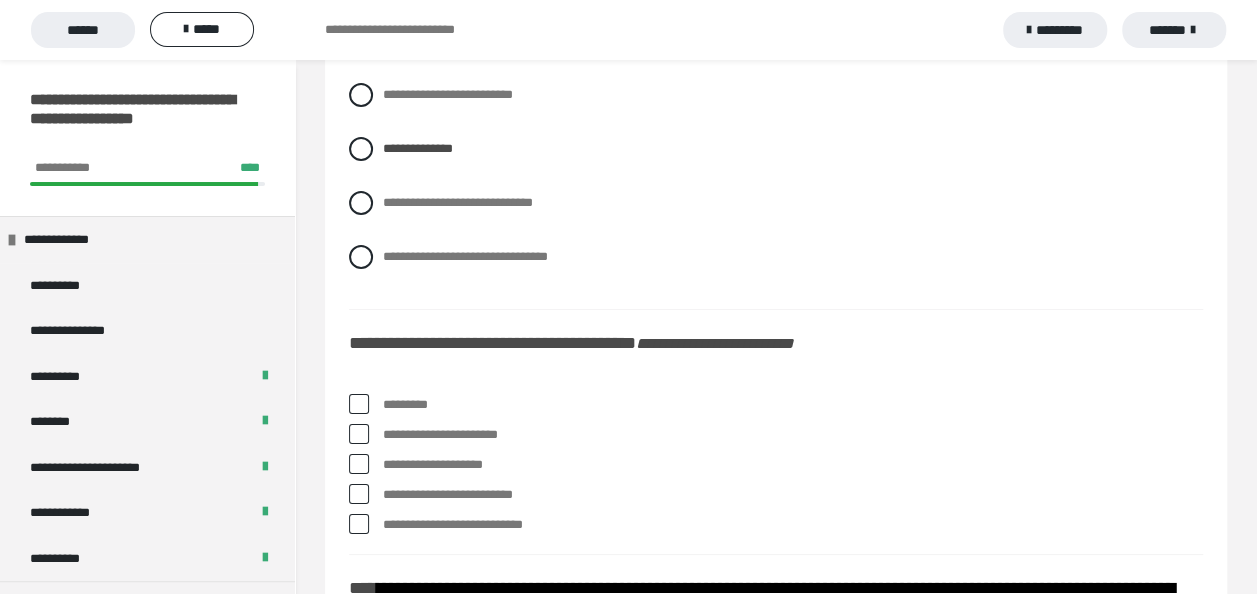 scroll, scrollTop: 7330, scrollLeft: 0, axis: vertical 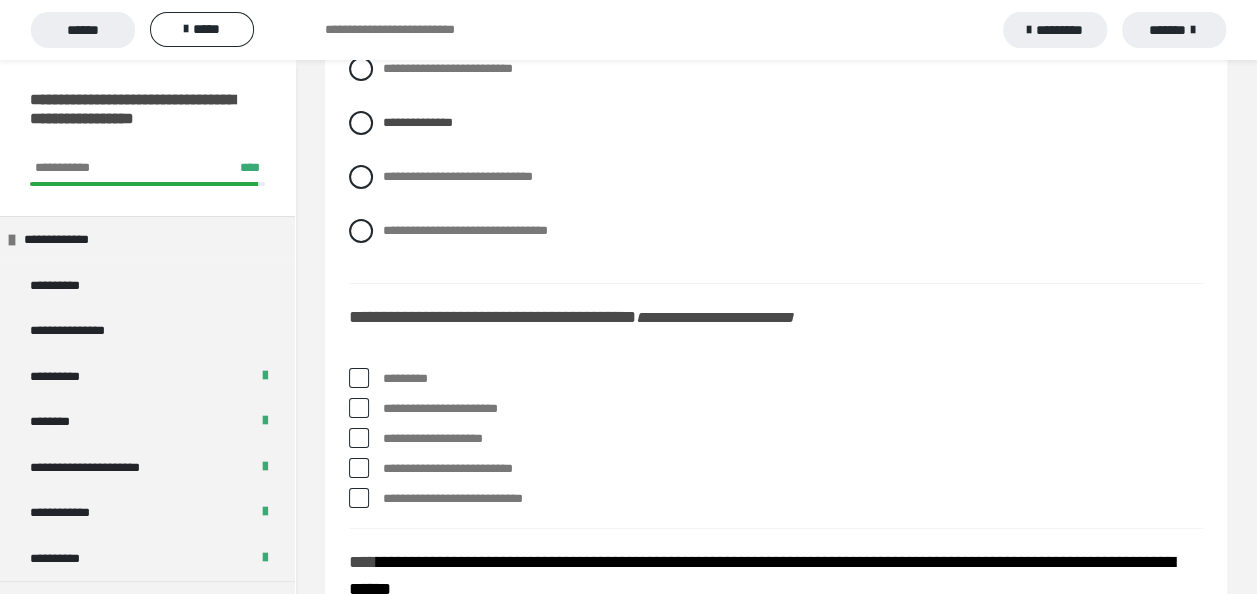 click at bounding box center (359, 378) 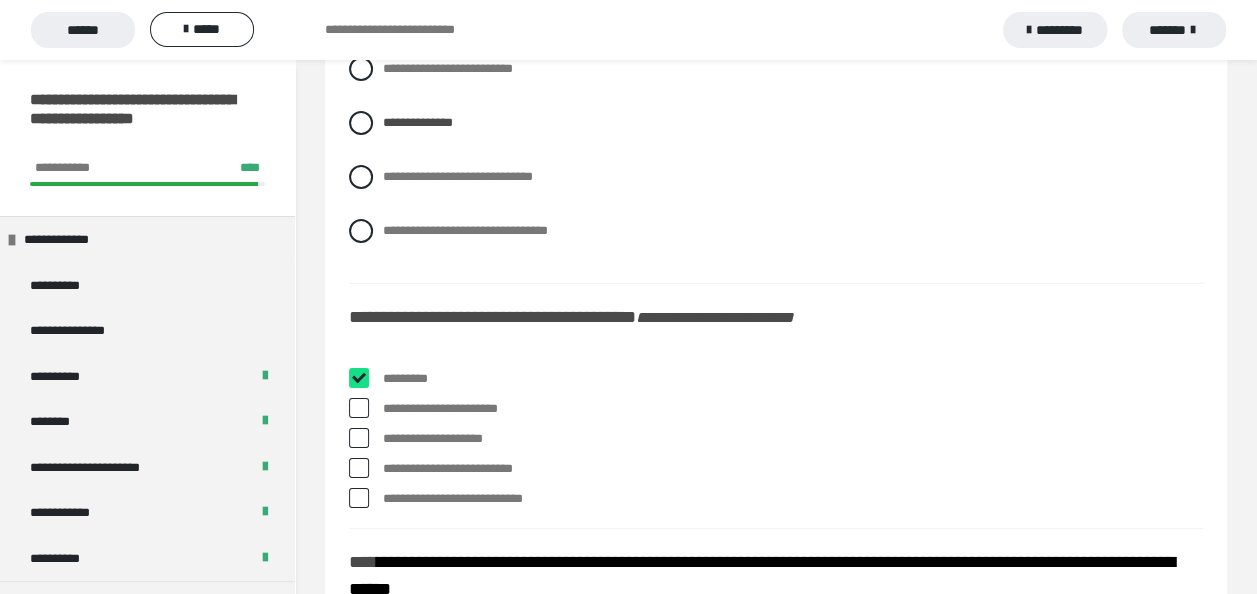 checkbox on "****" 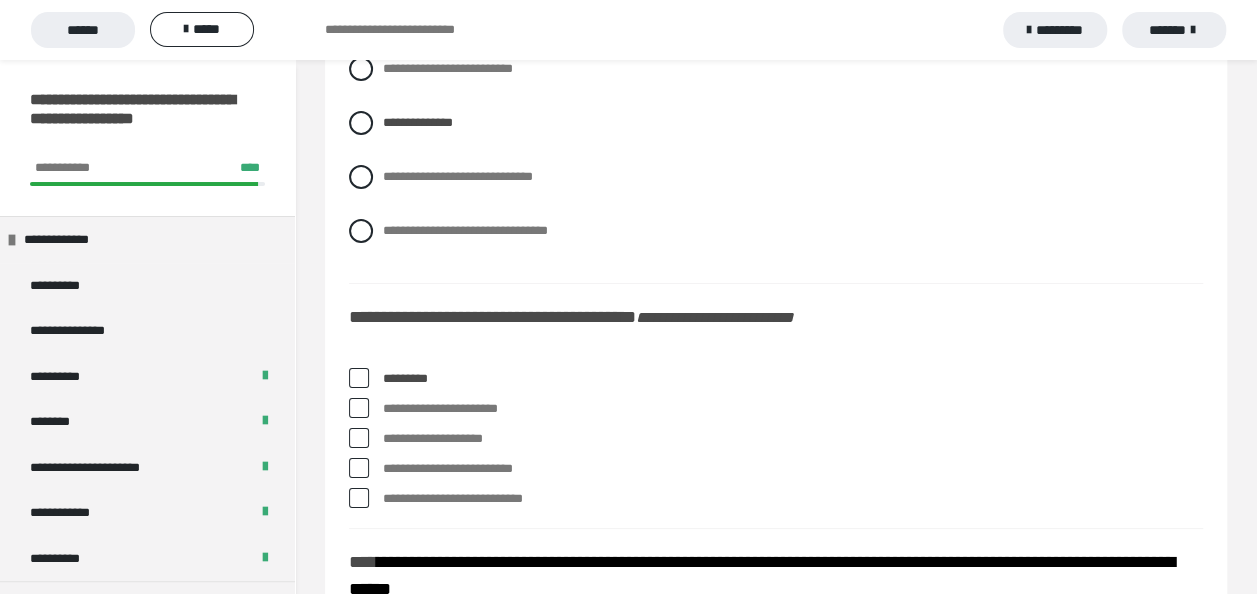 click at bounding box center [359, 468] 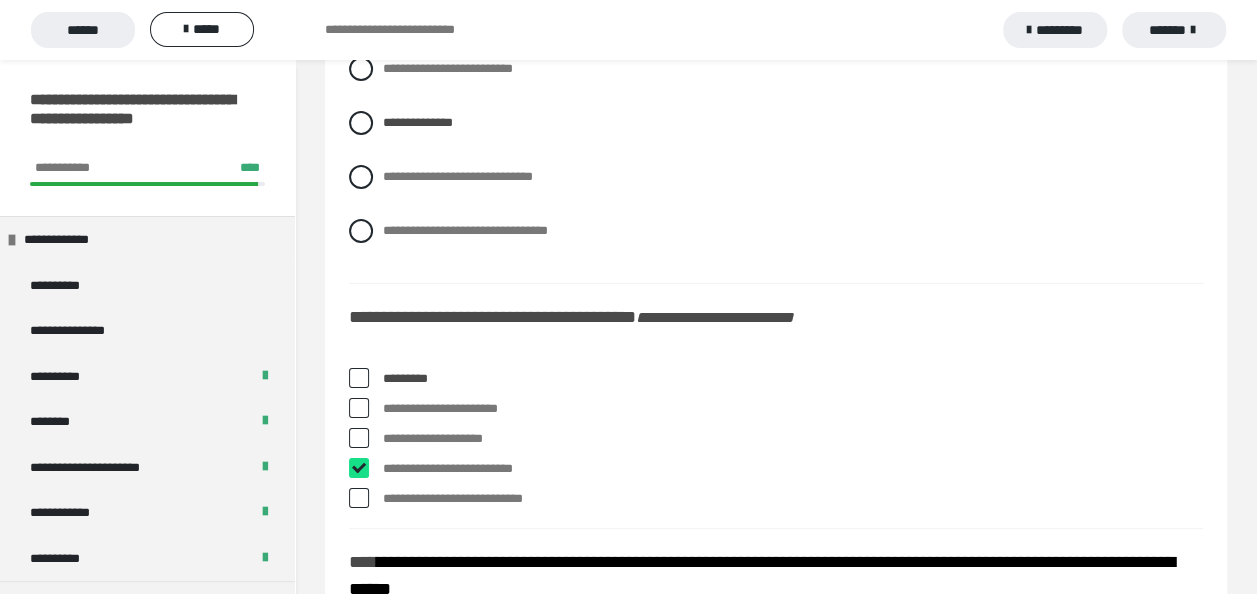 checkbox on "****" 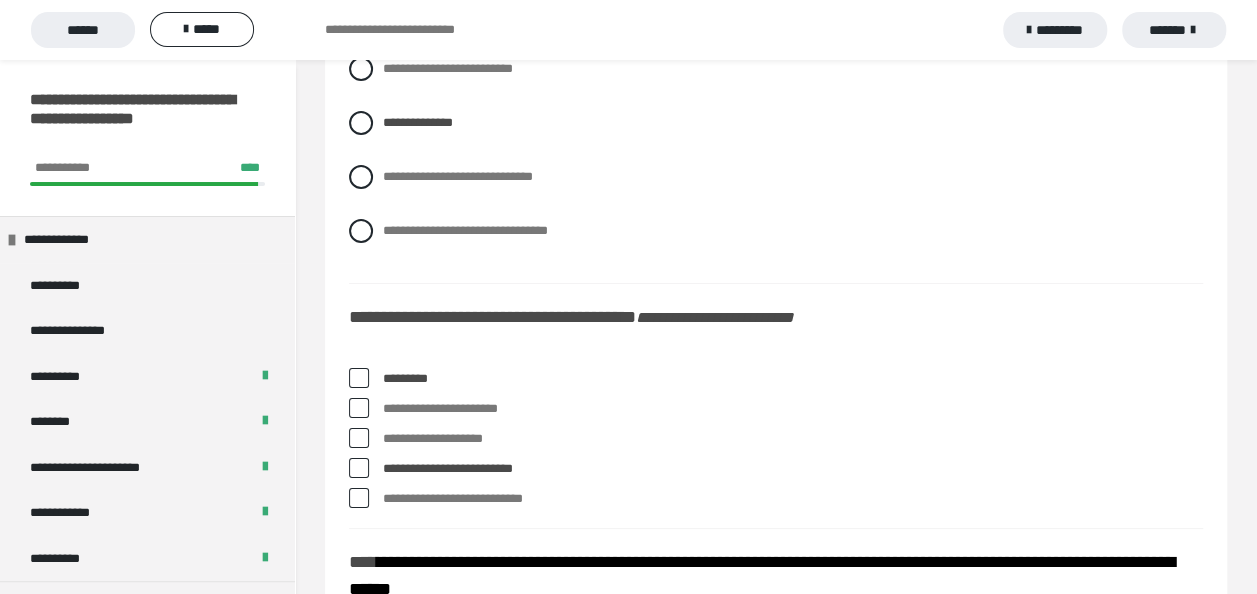 click at bounding box center [359, 408] 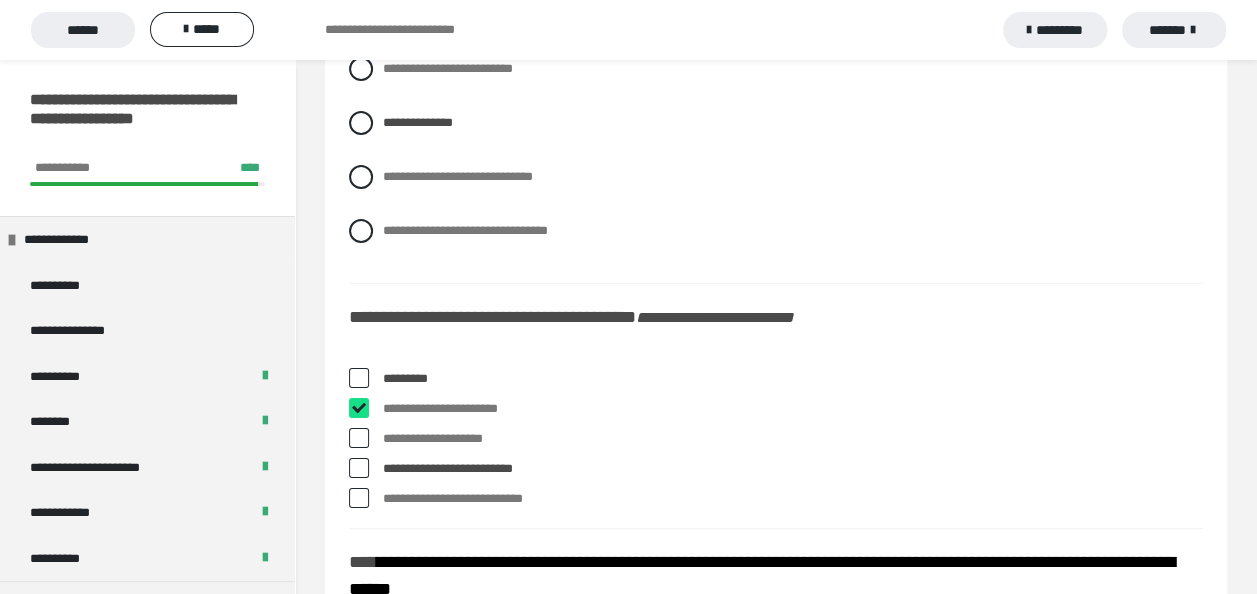 checkbox on "****" 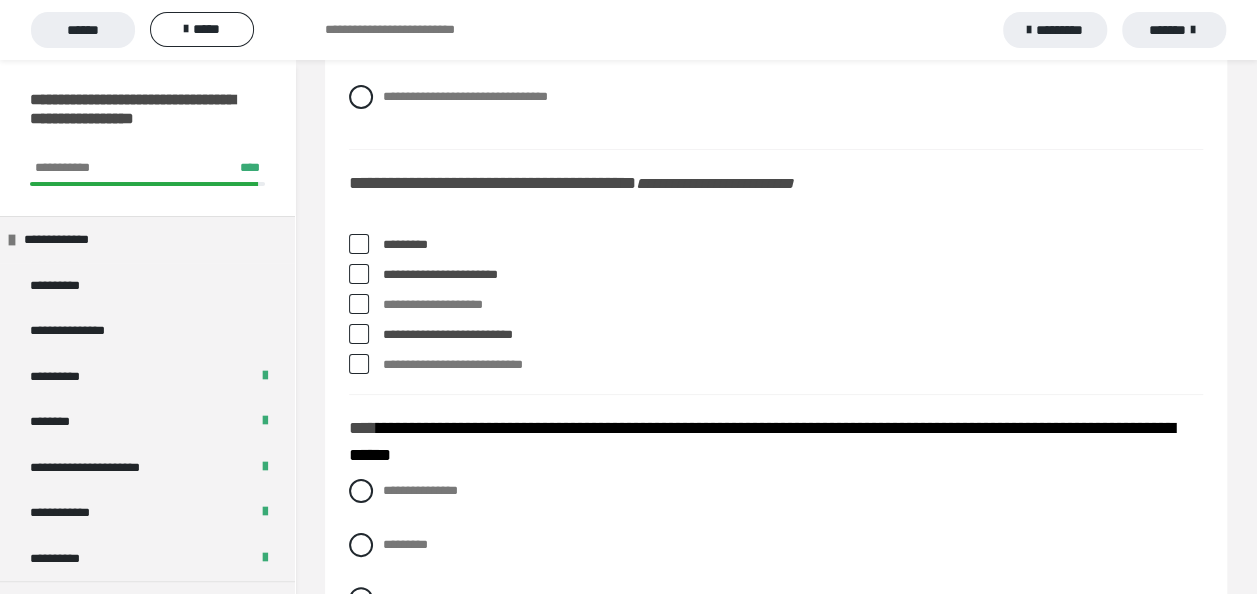 scroll, scrollTop: 7531, scrollLeft: 0, axis: vertical 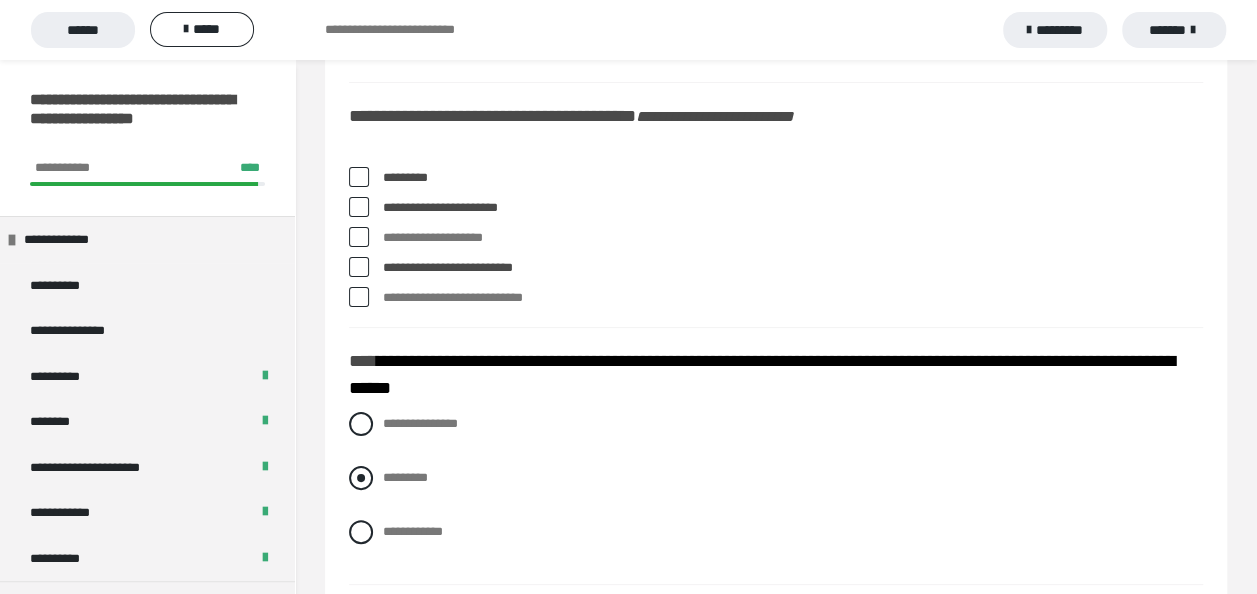 click at bounding box center [361, 478] 